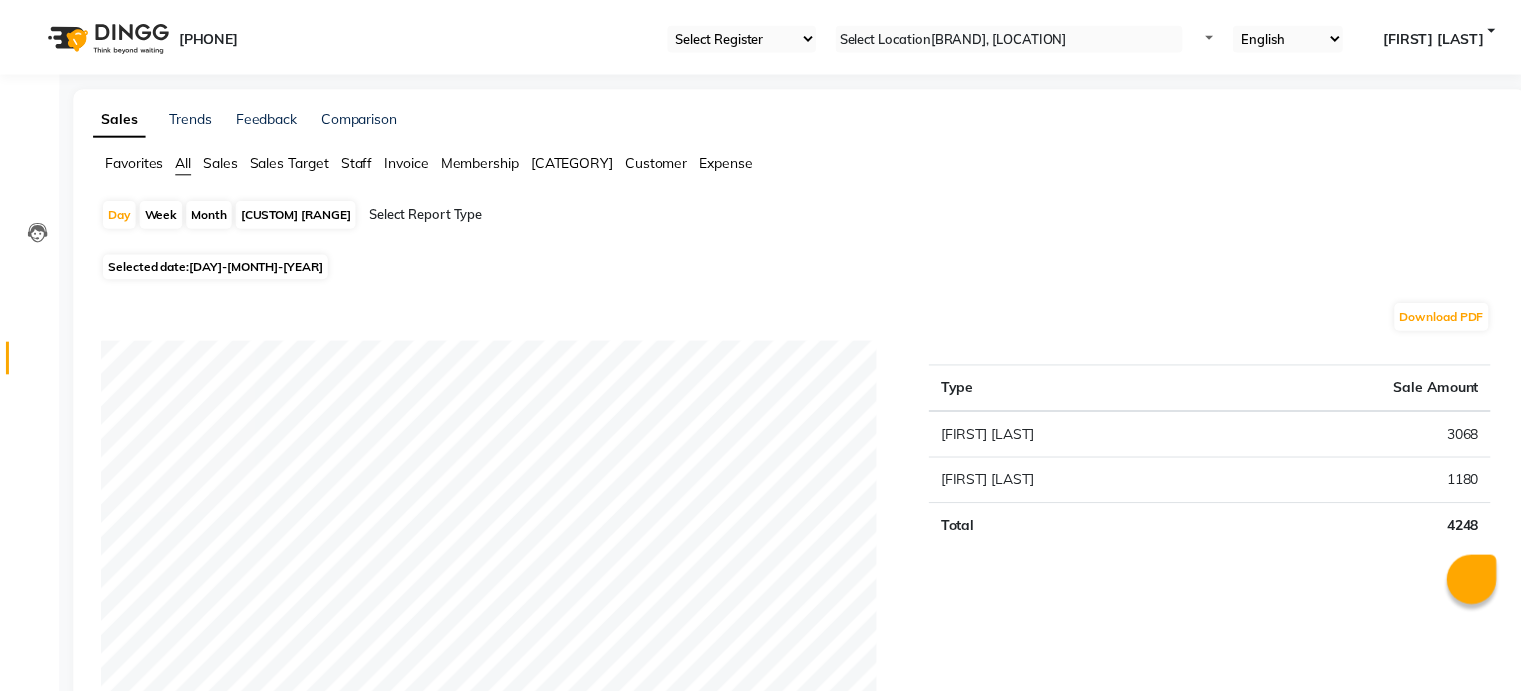scroll, scrollTop: 0, scrollLeft: 0, axis: both 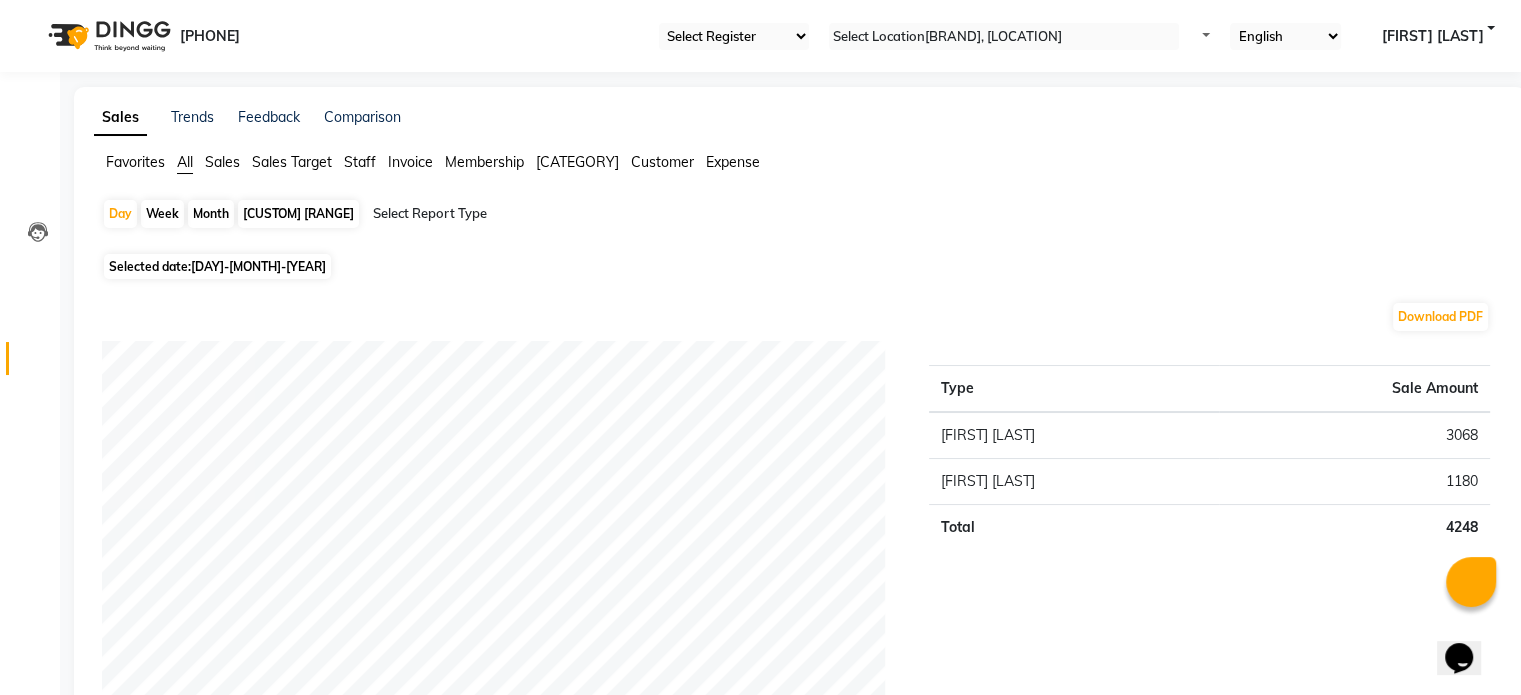 click on "Customer" at bounding box center (135, 162) 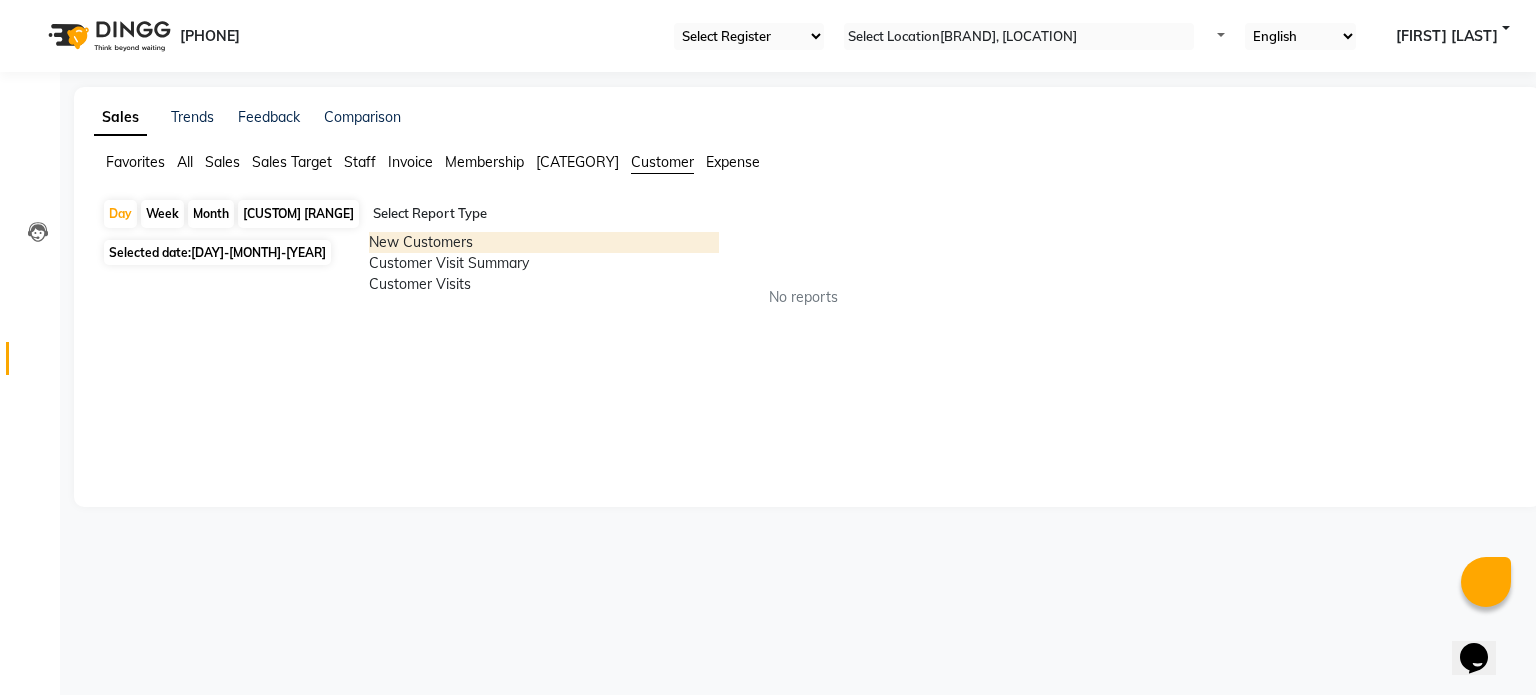 click at bounding box center (715, 222) 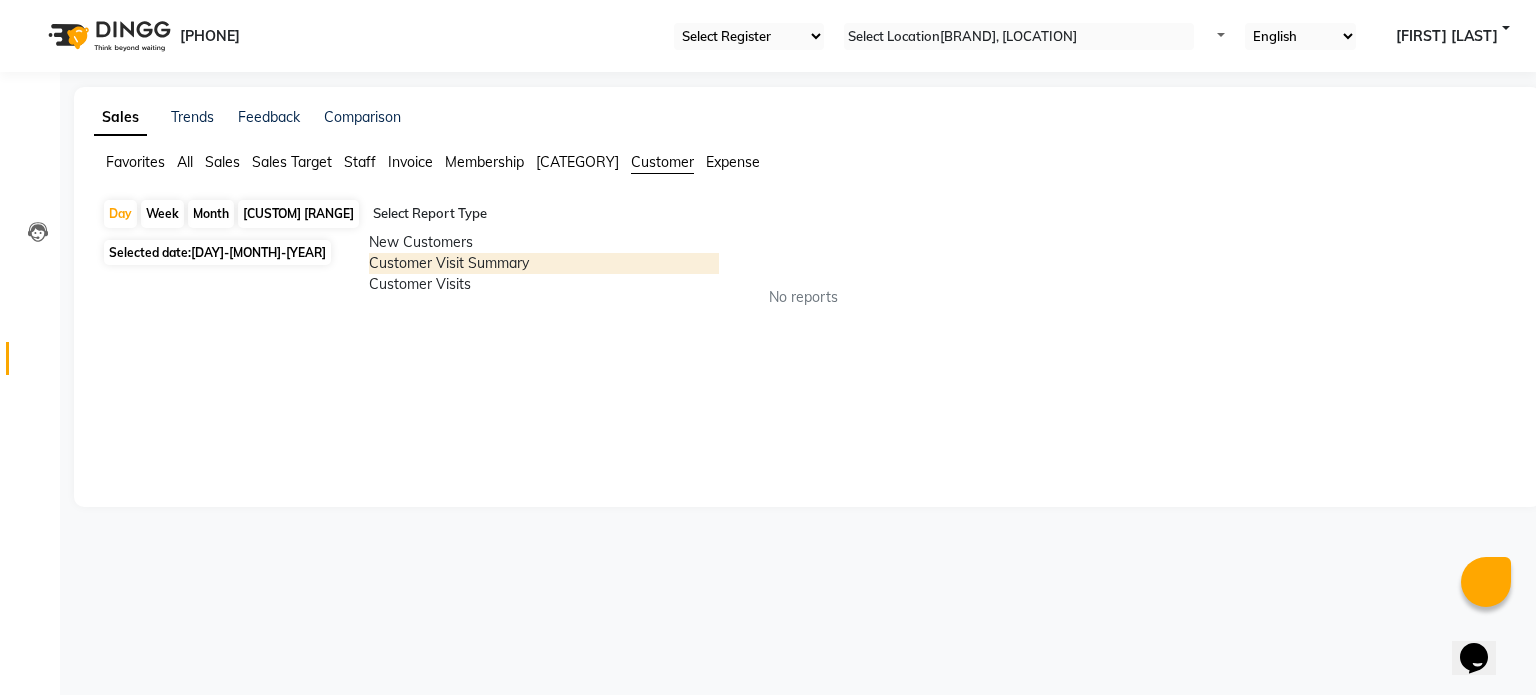 click on "Customer Visit Summary" at bounding box center [544, 263] 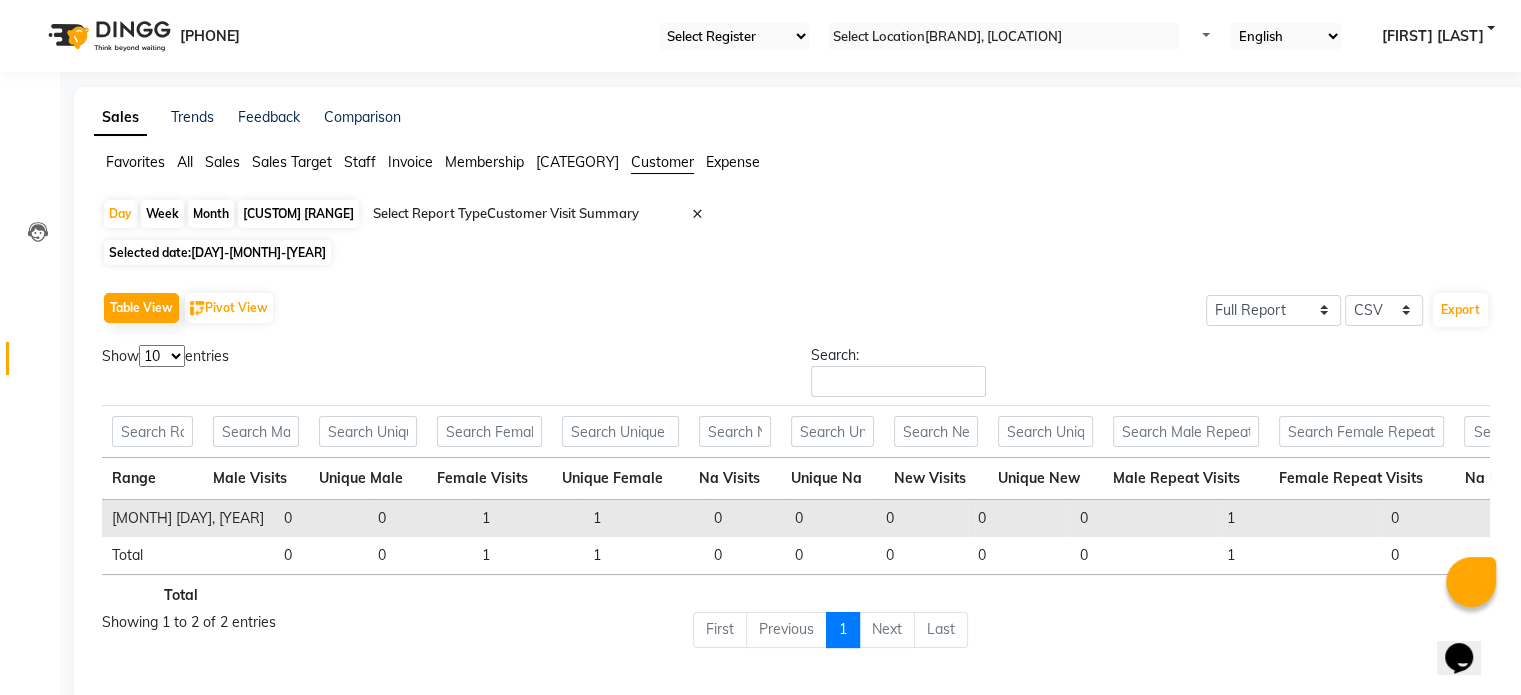 click on "[DAY]-[MONTH]-[YEAR]" at bounding box center (258, 252) 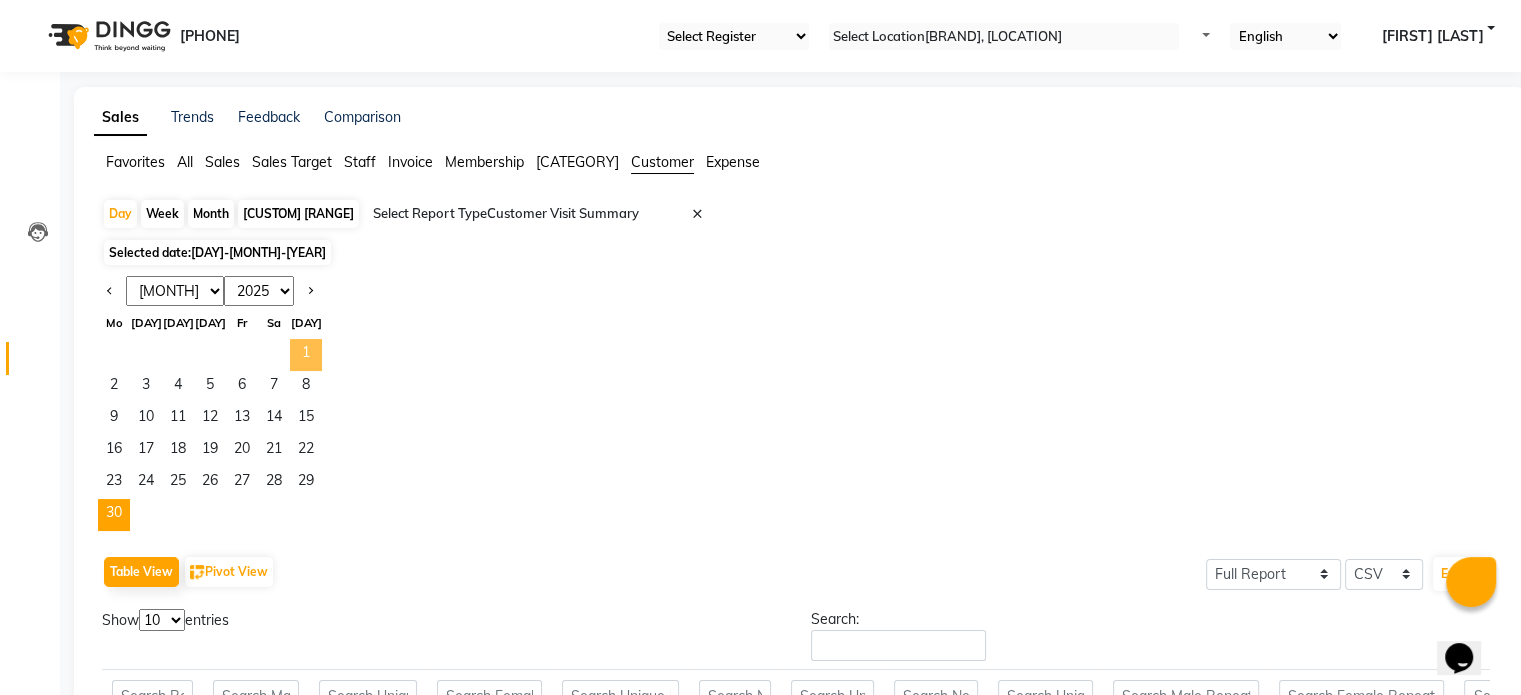 click on "1" at bounding box center [306, 355] 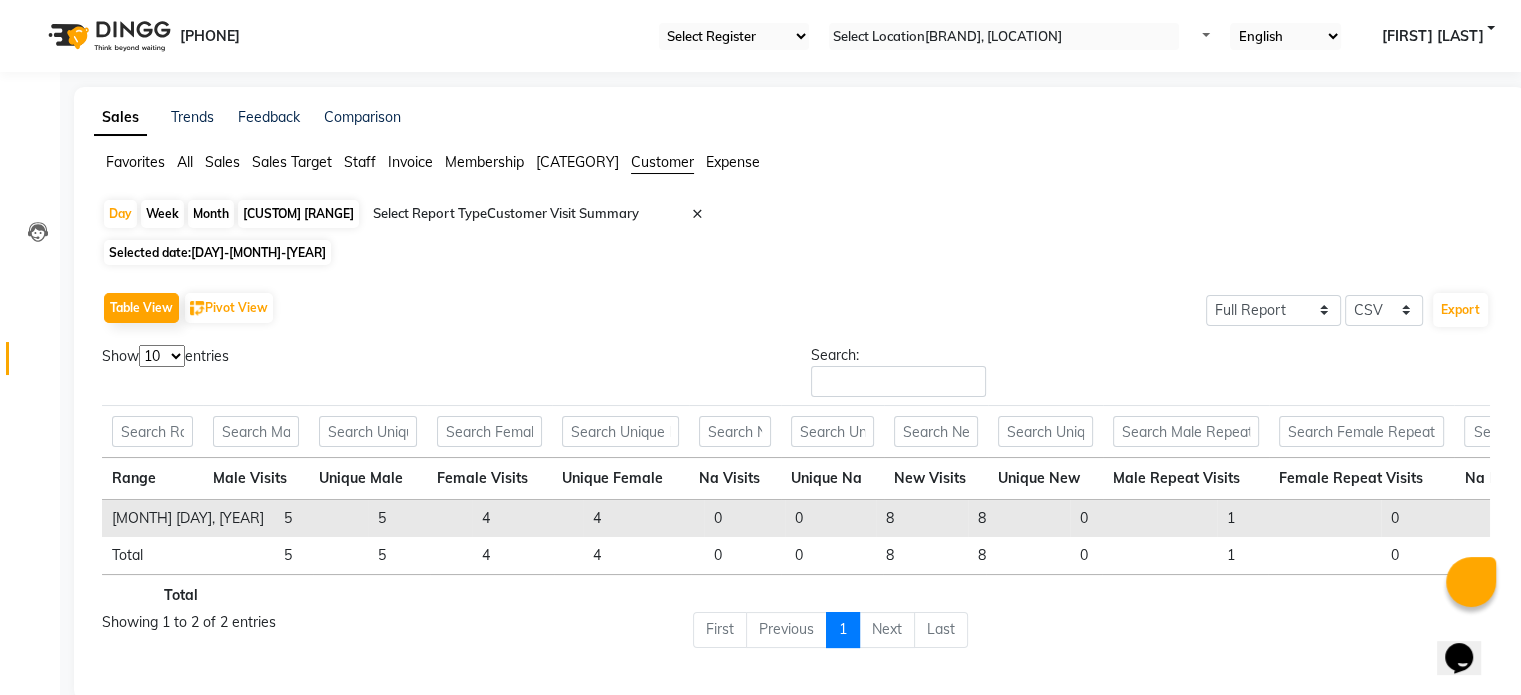 click on "[DAY]-[MONTH]-[YEAR]" at bounding box center (258, 252) 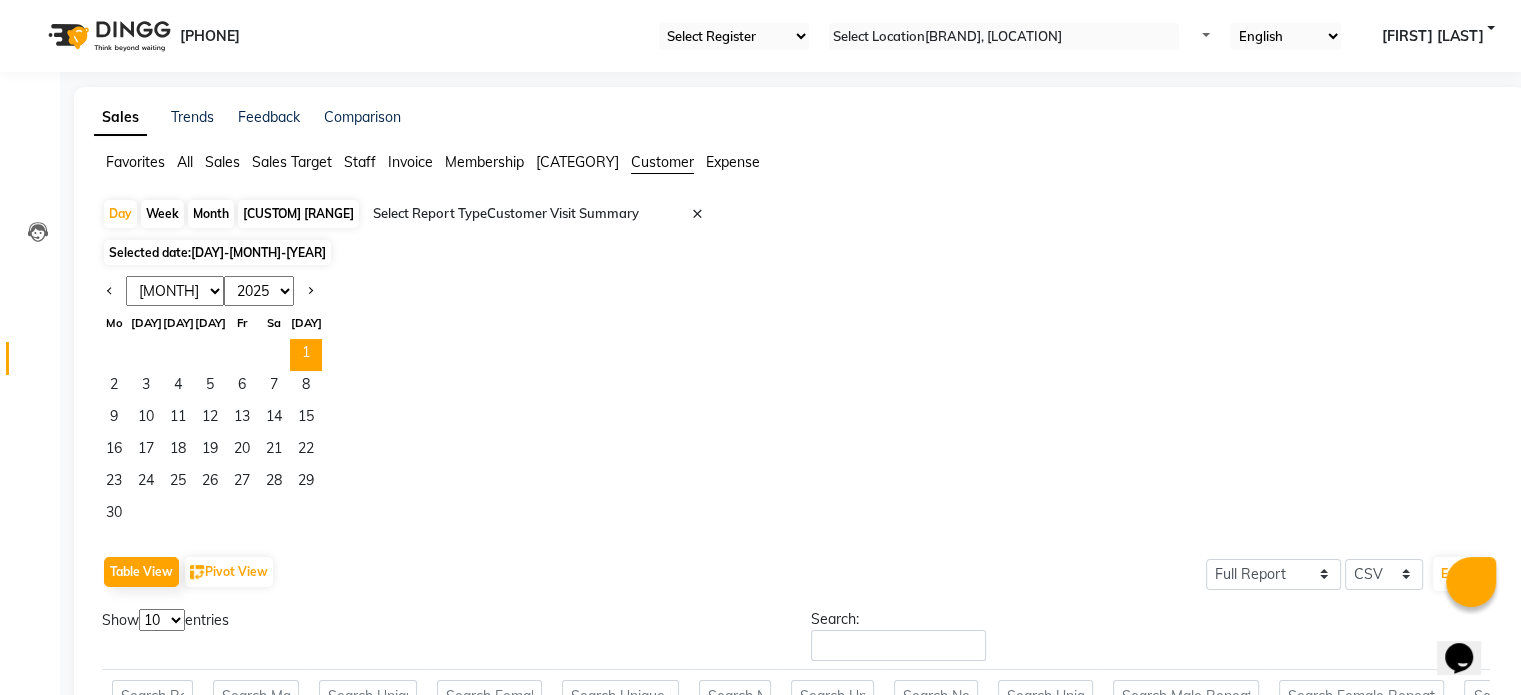 click on "Month" at bounding box center [211, 214] 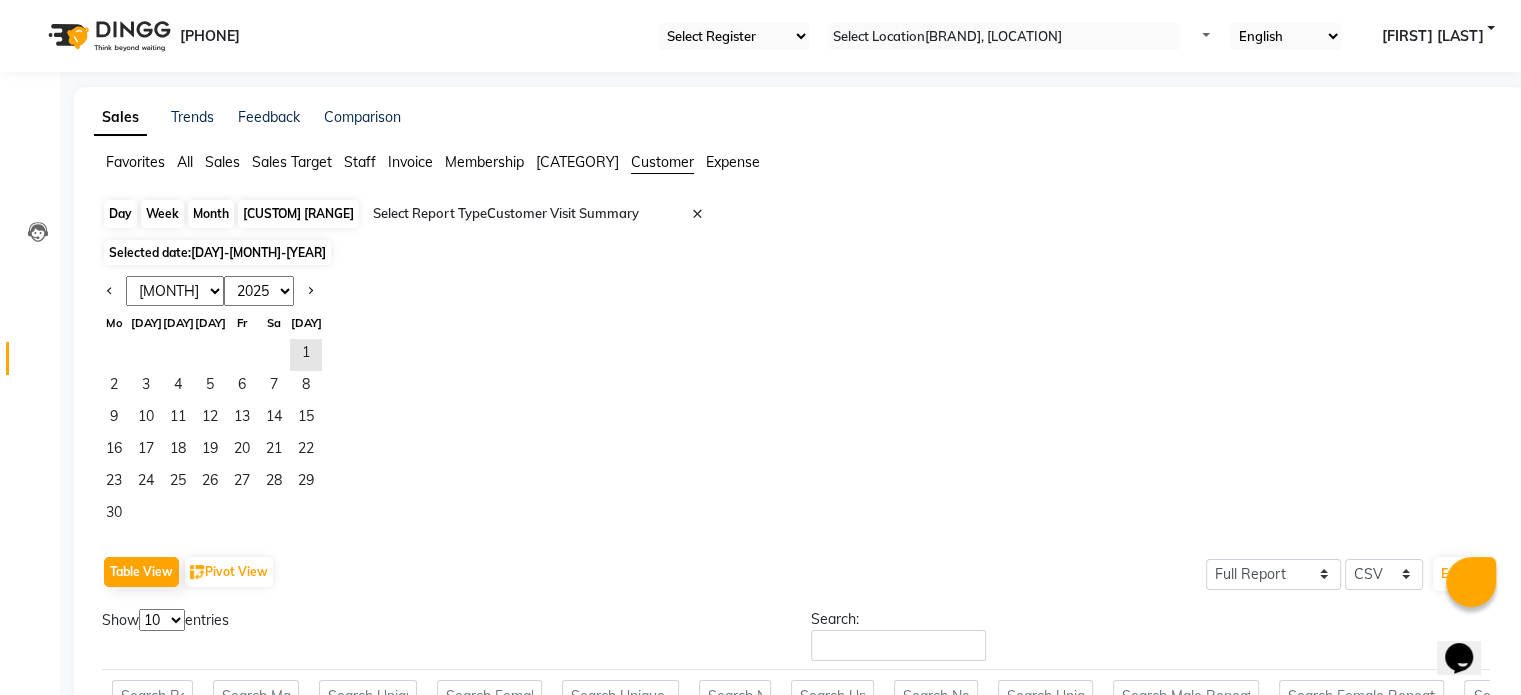 click on "Month" at bounding box center (211, 214) 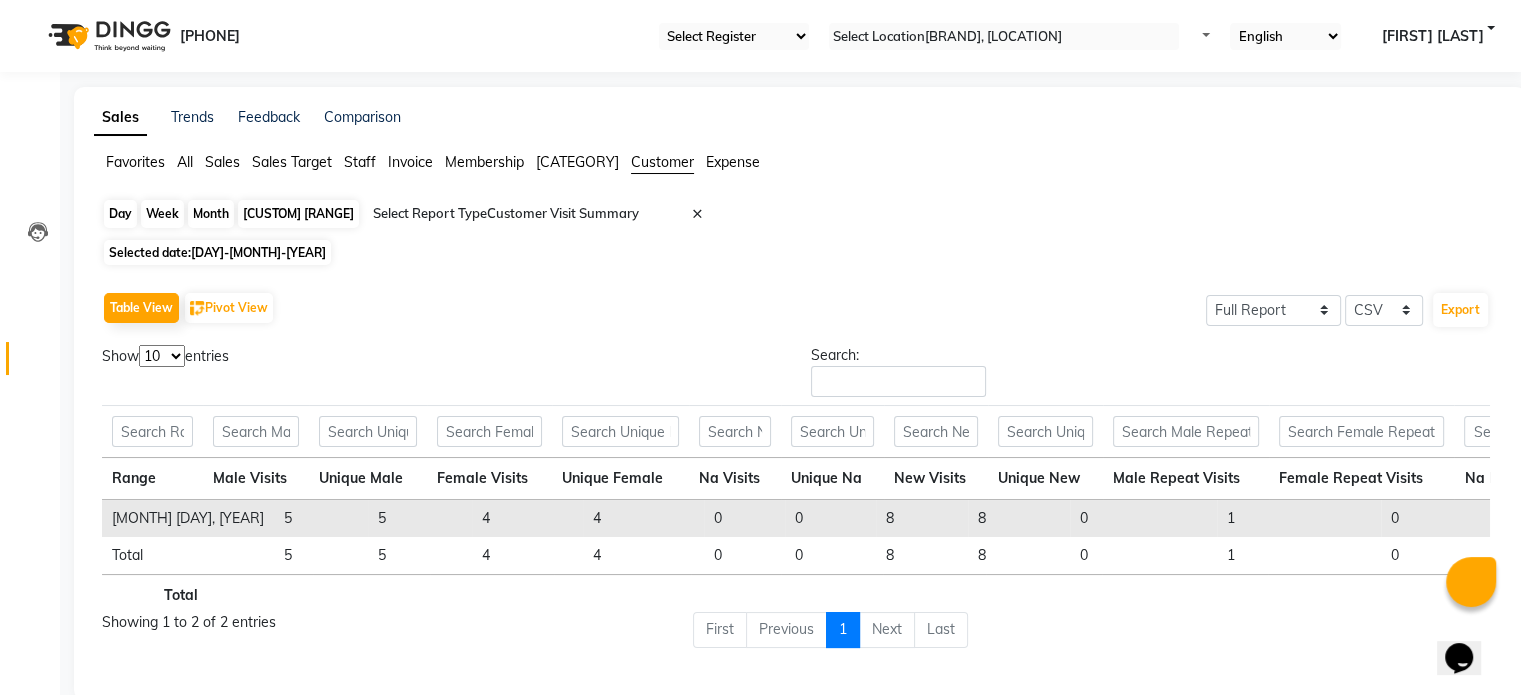 click on "Month" at bounding box center (211, 214) 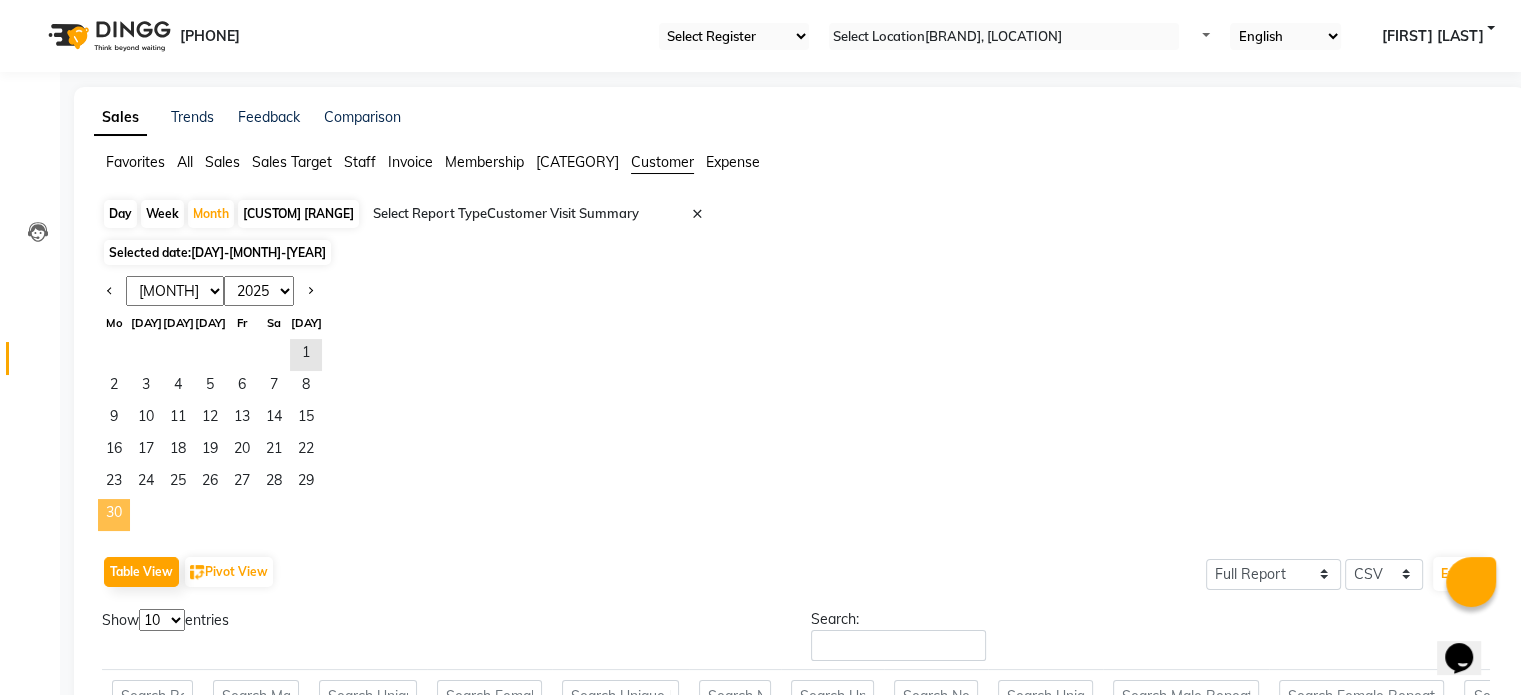 click on "30" at bounding box center (114, 515) 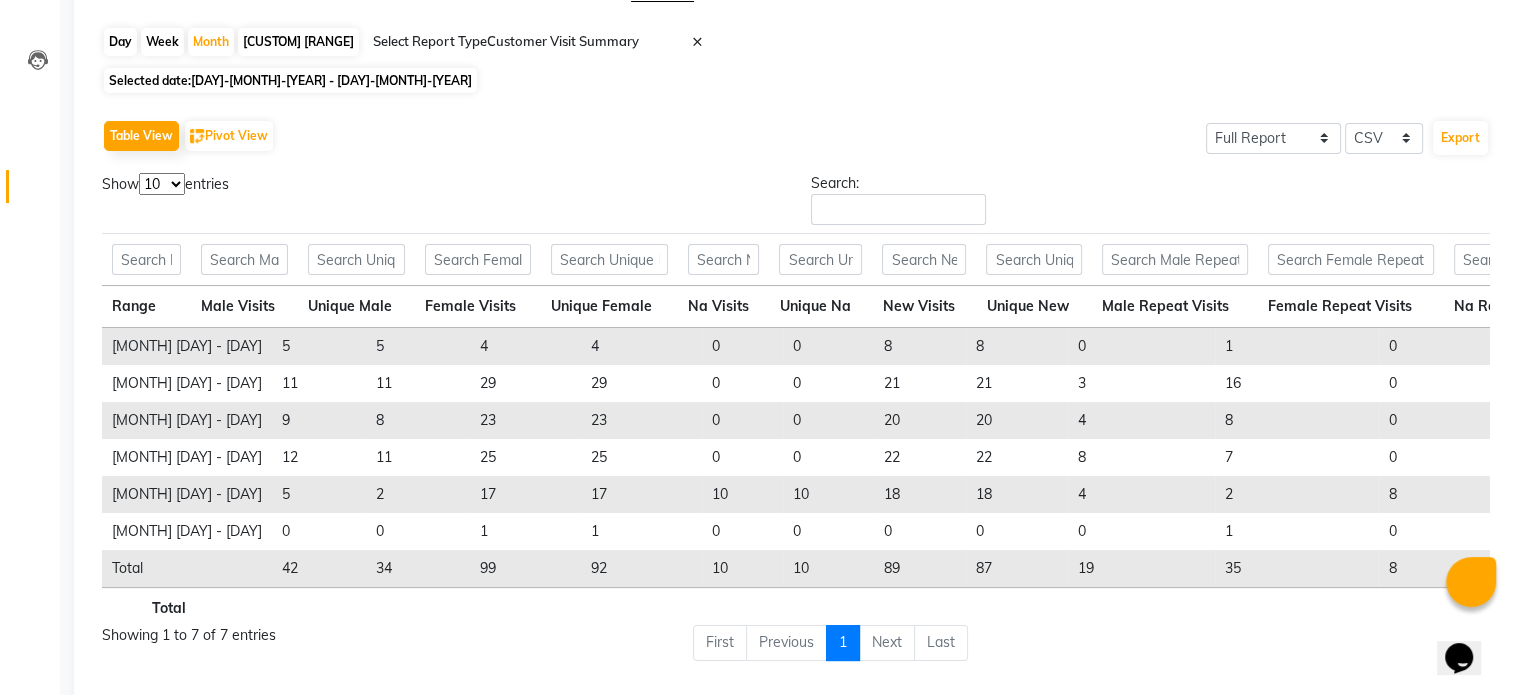 scroll, scrollTop: 229, scrollLeft: 0, axis: vertical 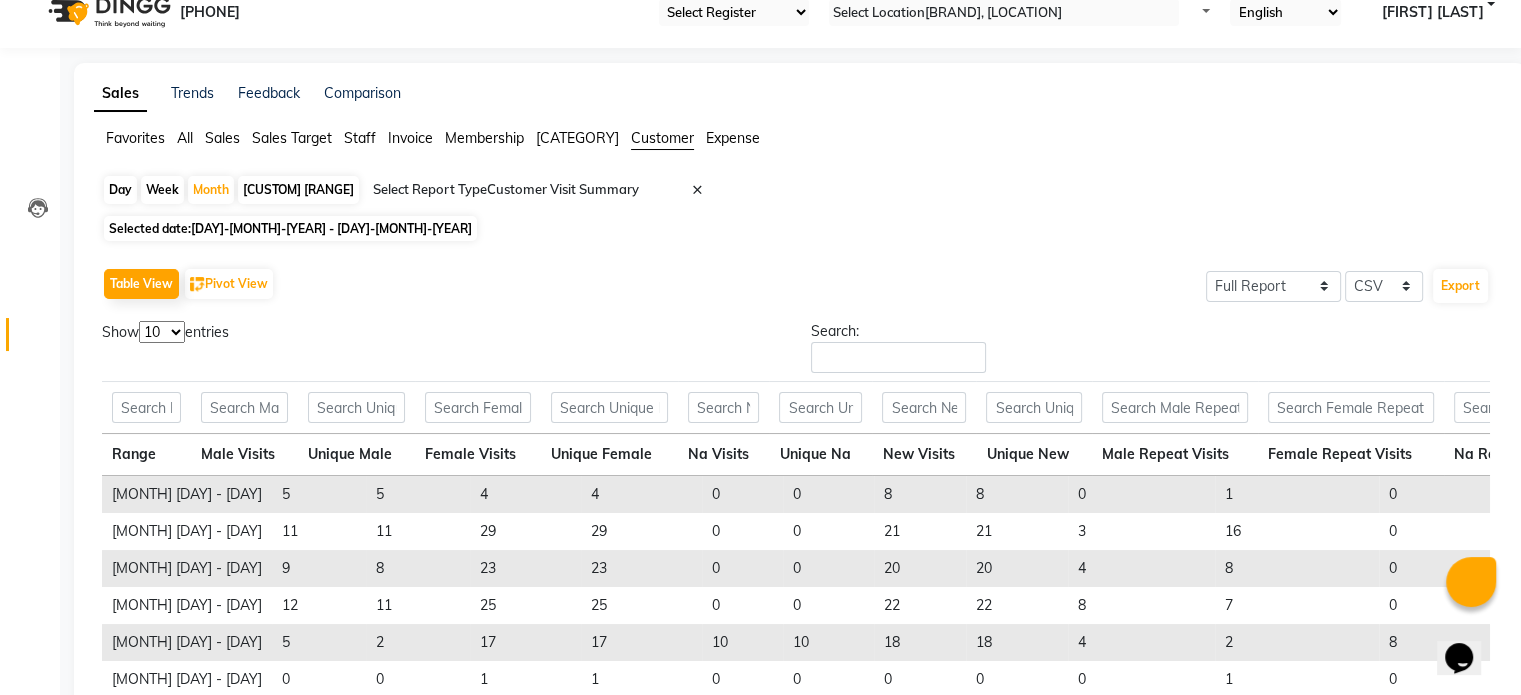 click on "[DAY]-[MONTH]-[YEAR] - [DAY]-[MONTH]-[YEAR]" at bounding box center [331, 228] 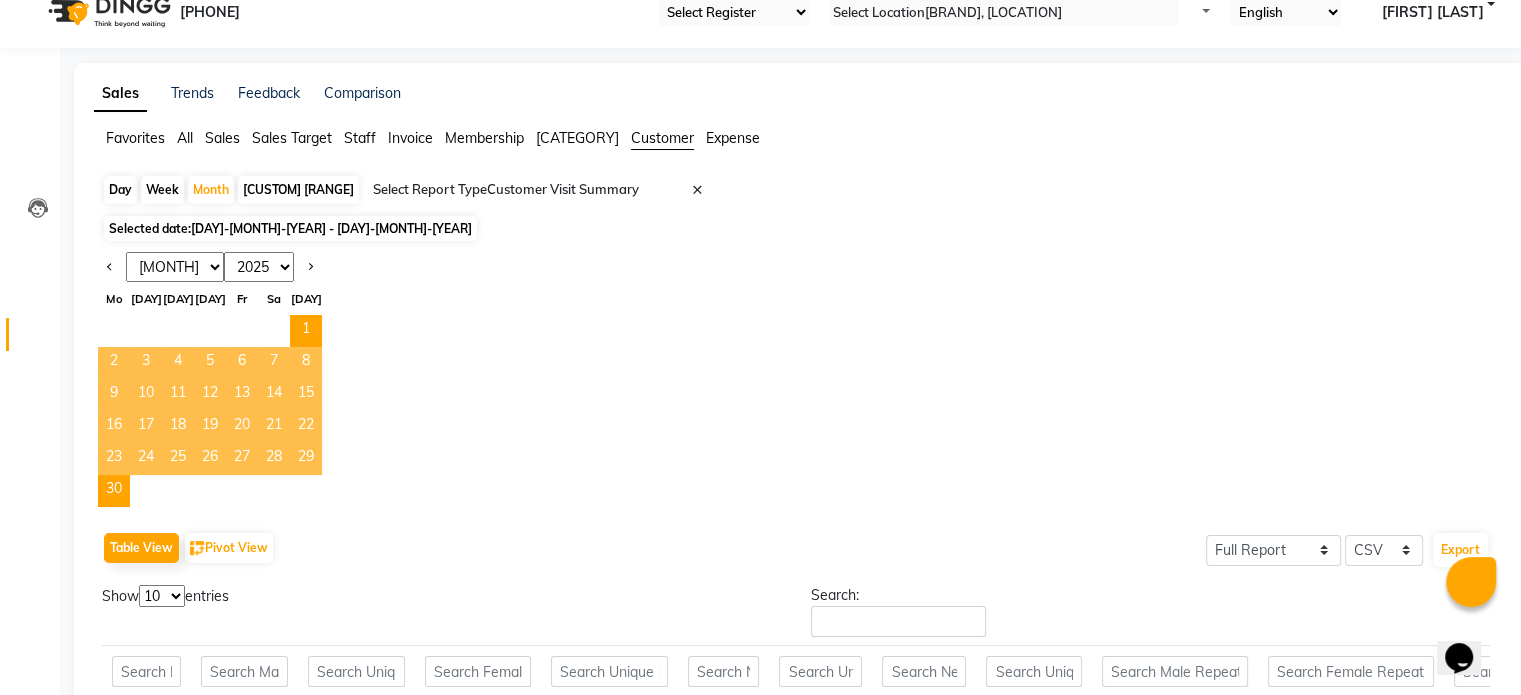 click on "[MONTH] [MONTH] [MONTH] [MONTH] [MONTH] [MONTH] [MONTH] [MONTH] [MONTH] [MONTH] [MONTH] [MONTH]" at bounding box center (175, 267) 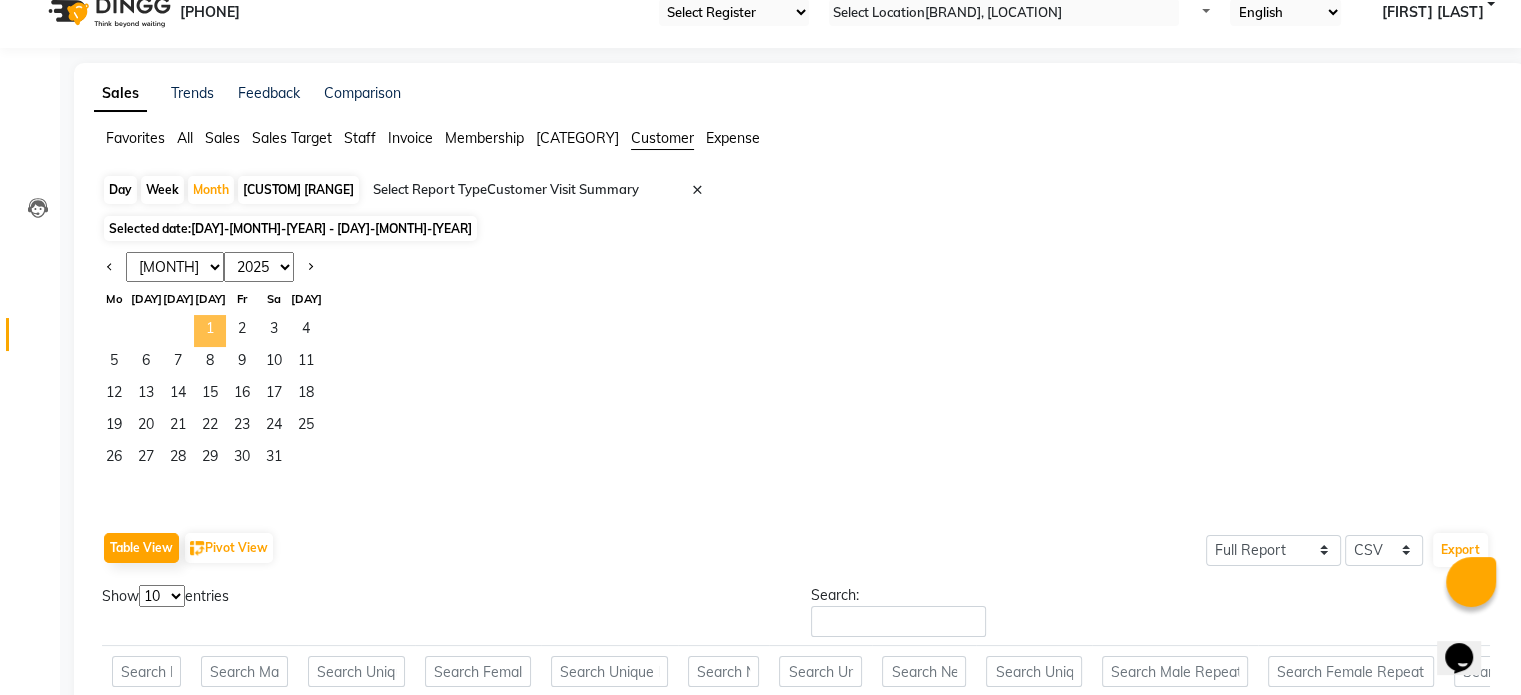 click on "1" at bounding box center [210, 331] 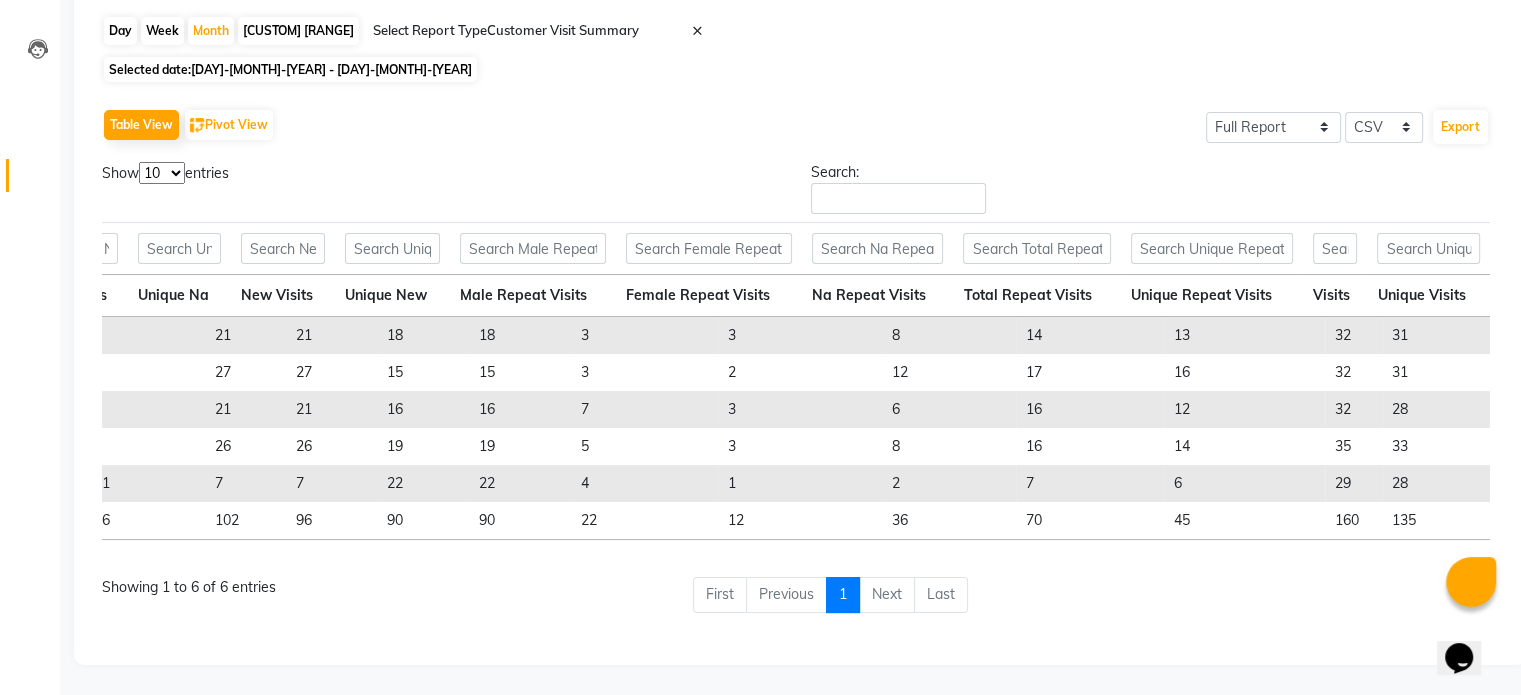 scroll, scrollTop: 0, scrollLeft: 0, axis: both 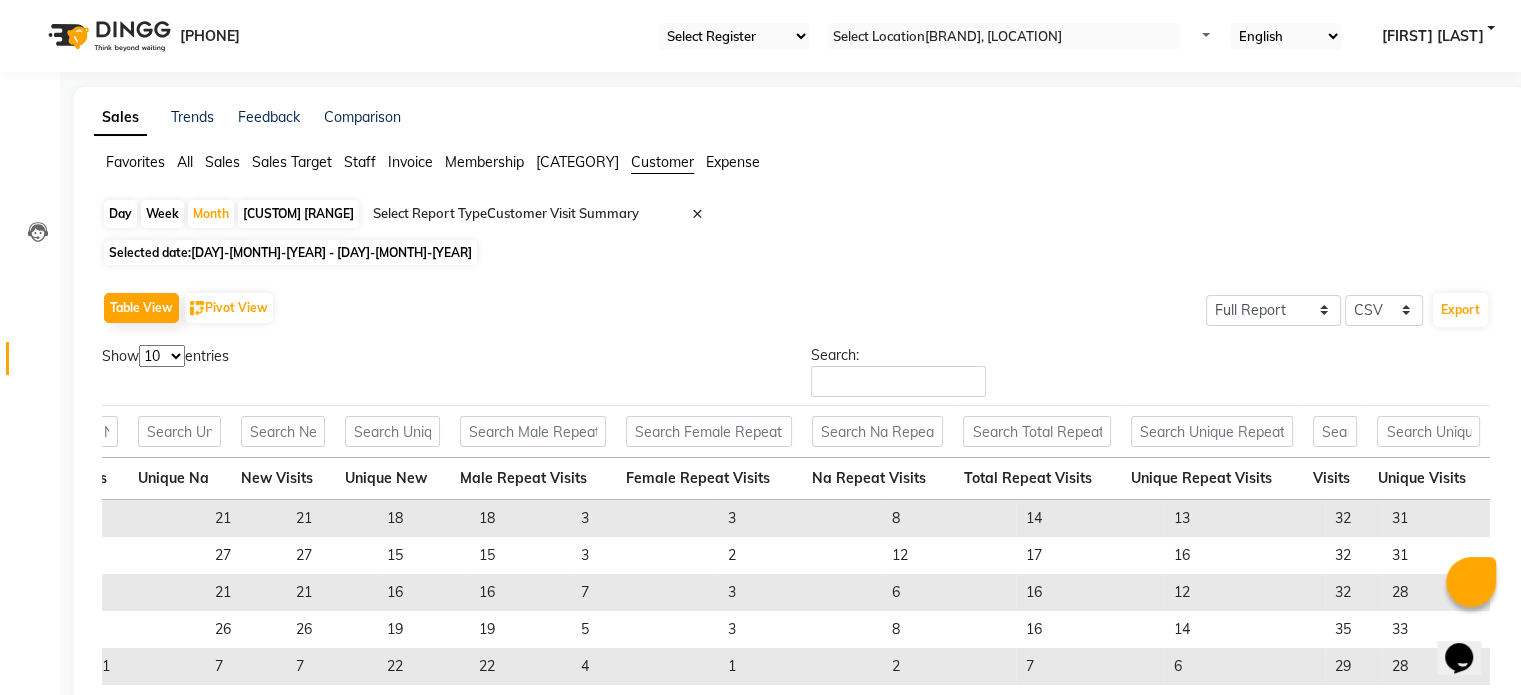 click on "[DAY]-[MONTH]-[YEAR] - [DAY]-[MONTH]-[YEAR]" at bounding box center [331, 252] 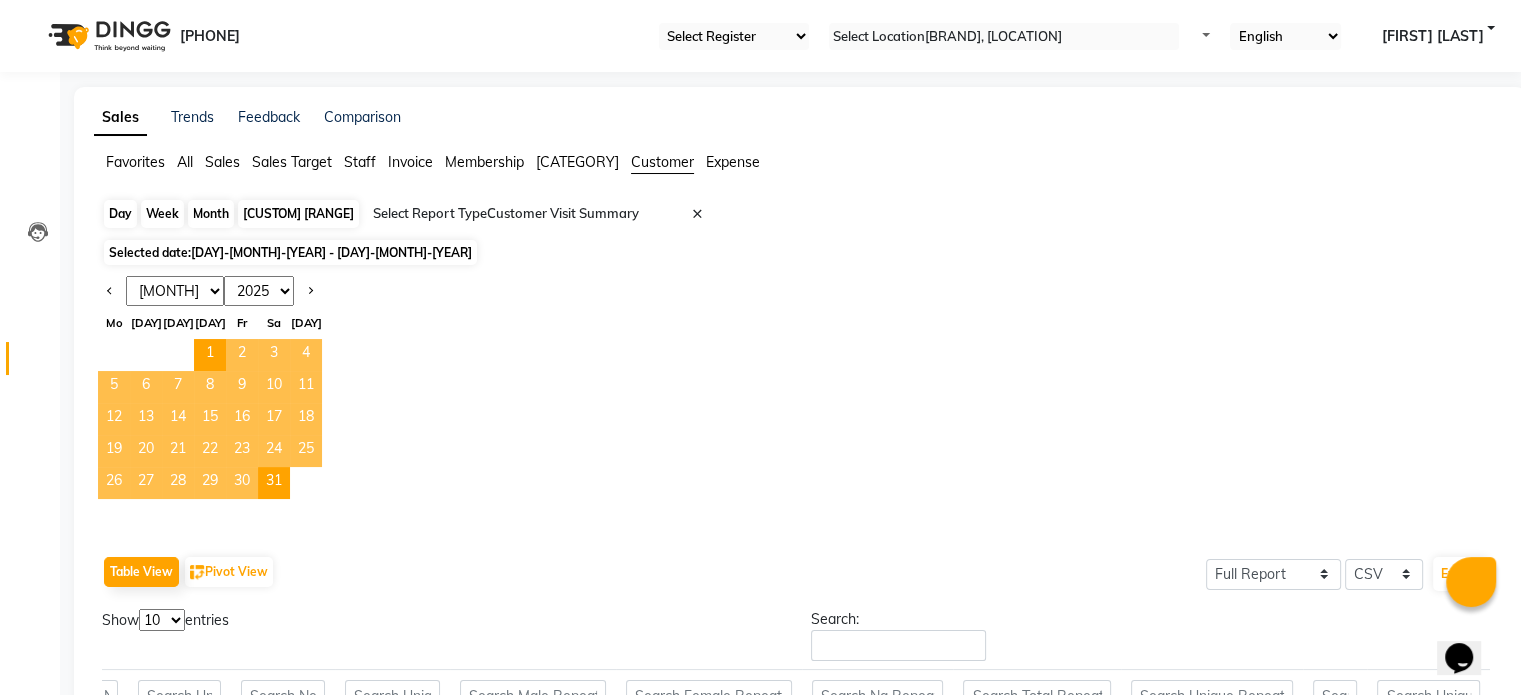 click on "Month" at bounding box center [211, 214] 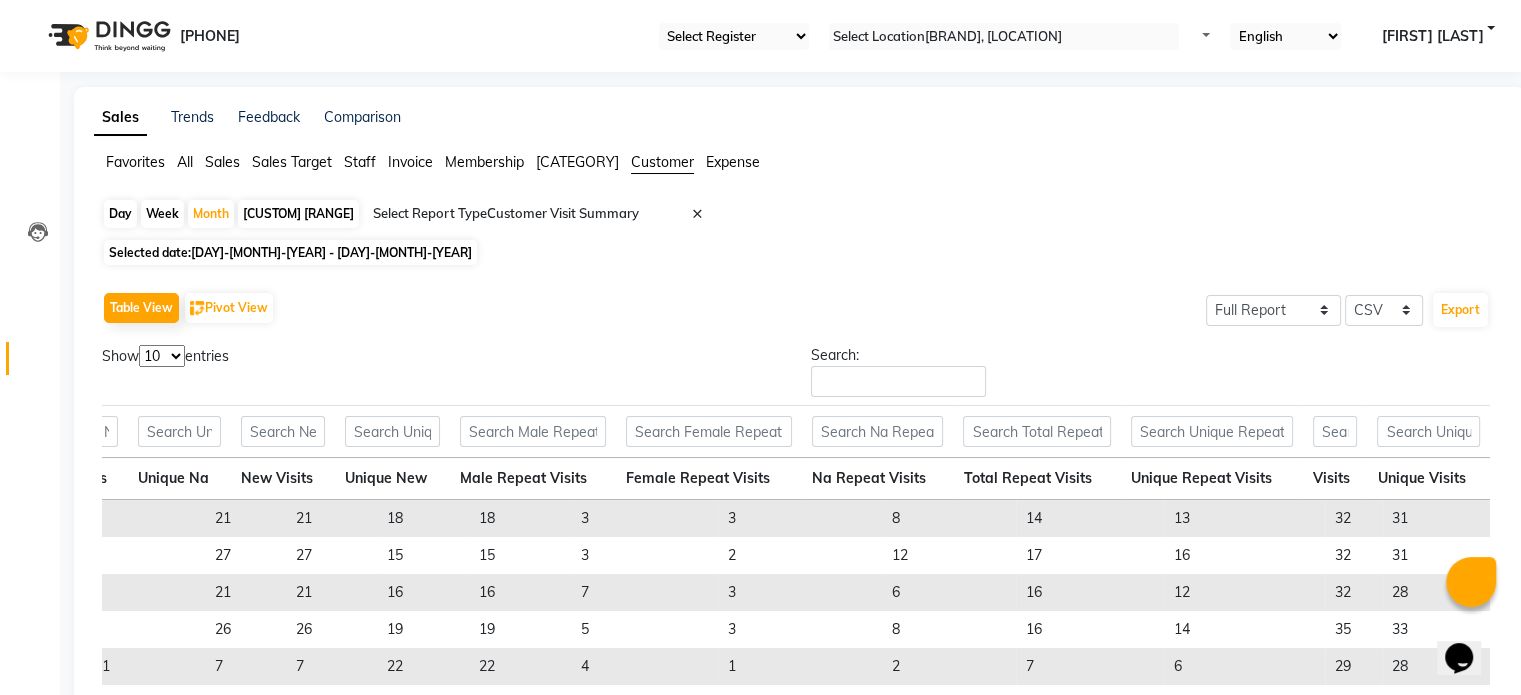 click on "[DAY]-[MONTH]-[YEAR] - [DAY]-[MONTH]-[YEAR]" at bounding box center (331, 252) 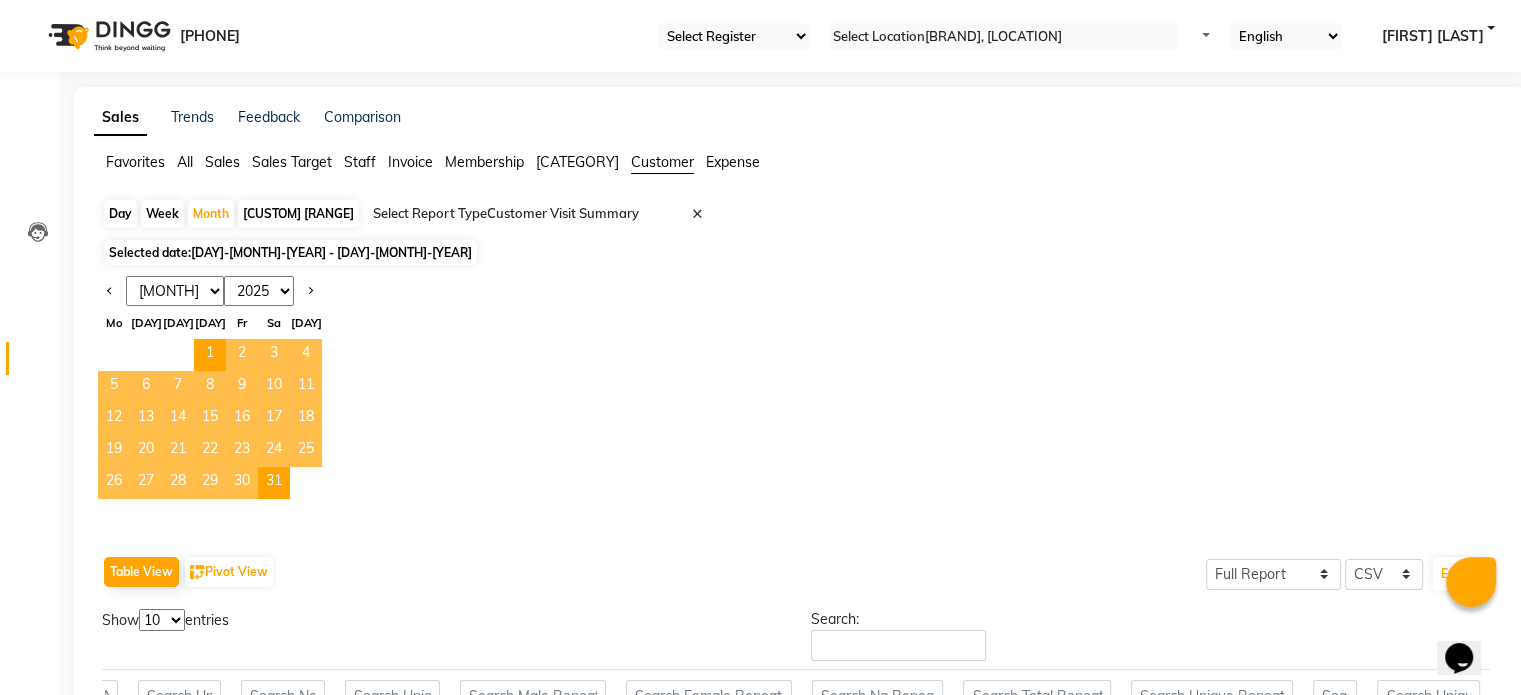 click on "[MONTH] [MONTH] [MONTH] [MONTH] [MONTH] [MONTH] [MONTH] [MONTH] [MONTH] [MONTH] [MONTH] [MONTH]" at bounding box center [175, 291] 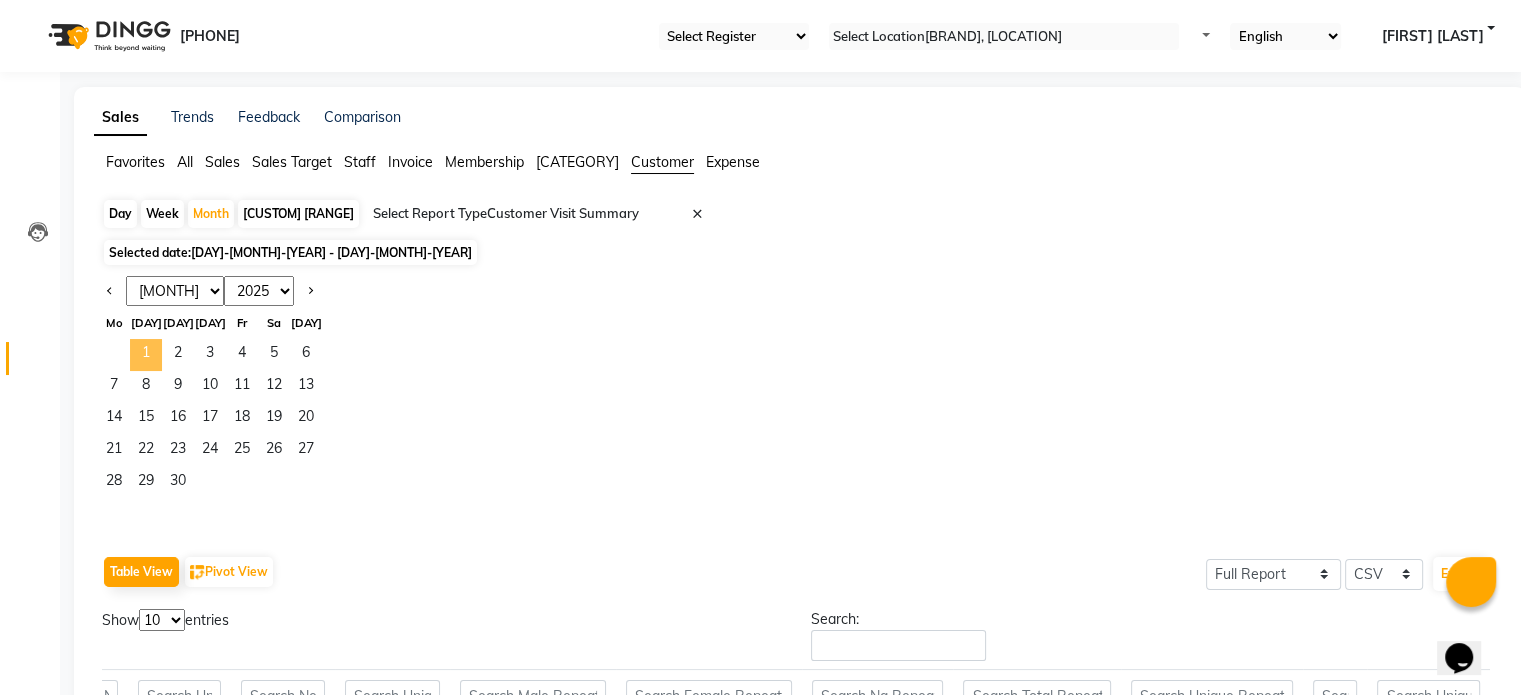 click on "1" at bounding box center (146, 355) 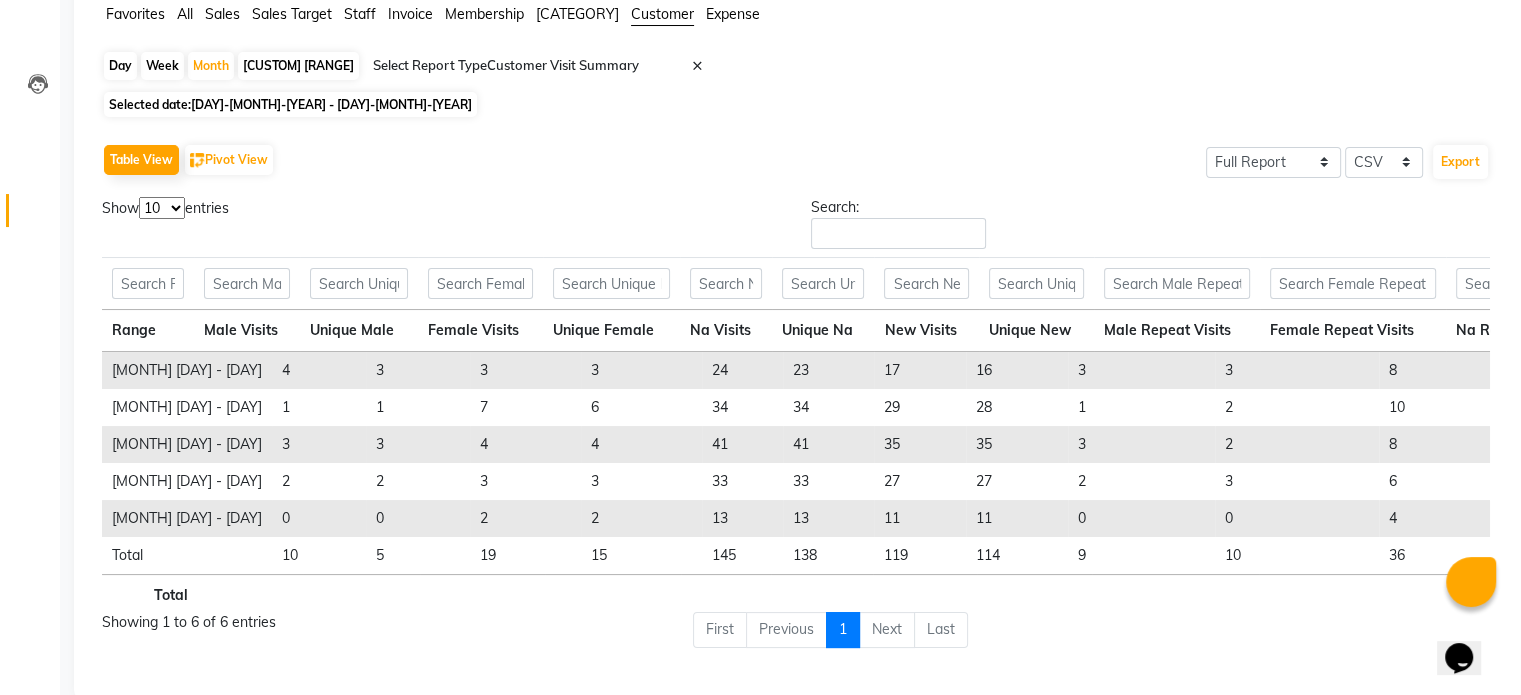 scroll, scrollTop: 192, scrollLeft: 0, axis: vertical 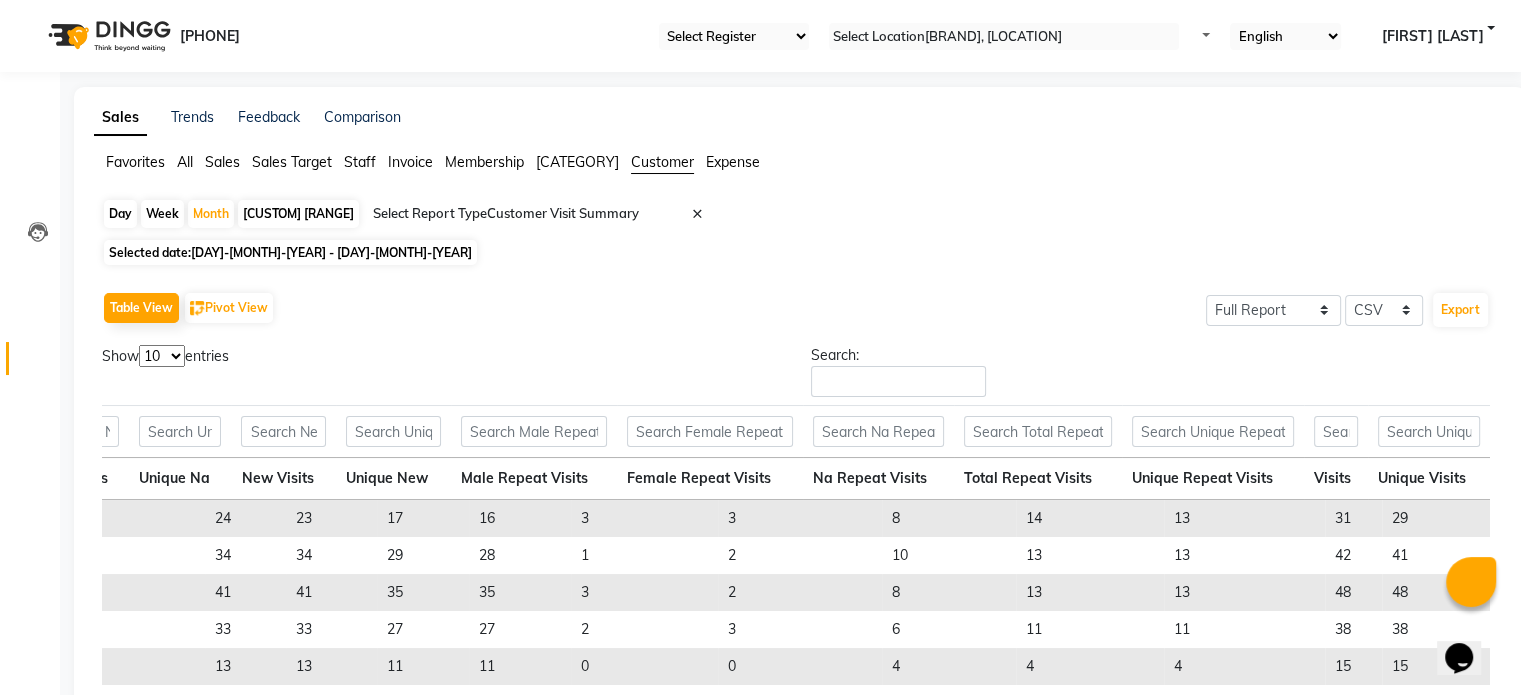 click on "[DAY]-[MONTH]-[YEAR] - [DAY]-[MONTH]-[YEAR]" at bounding box center [331, 252] 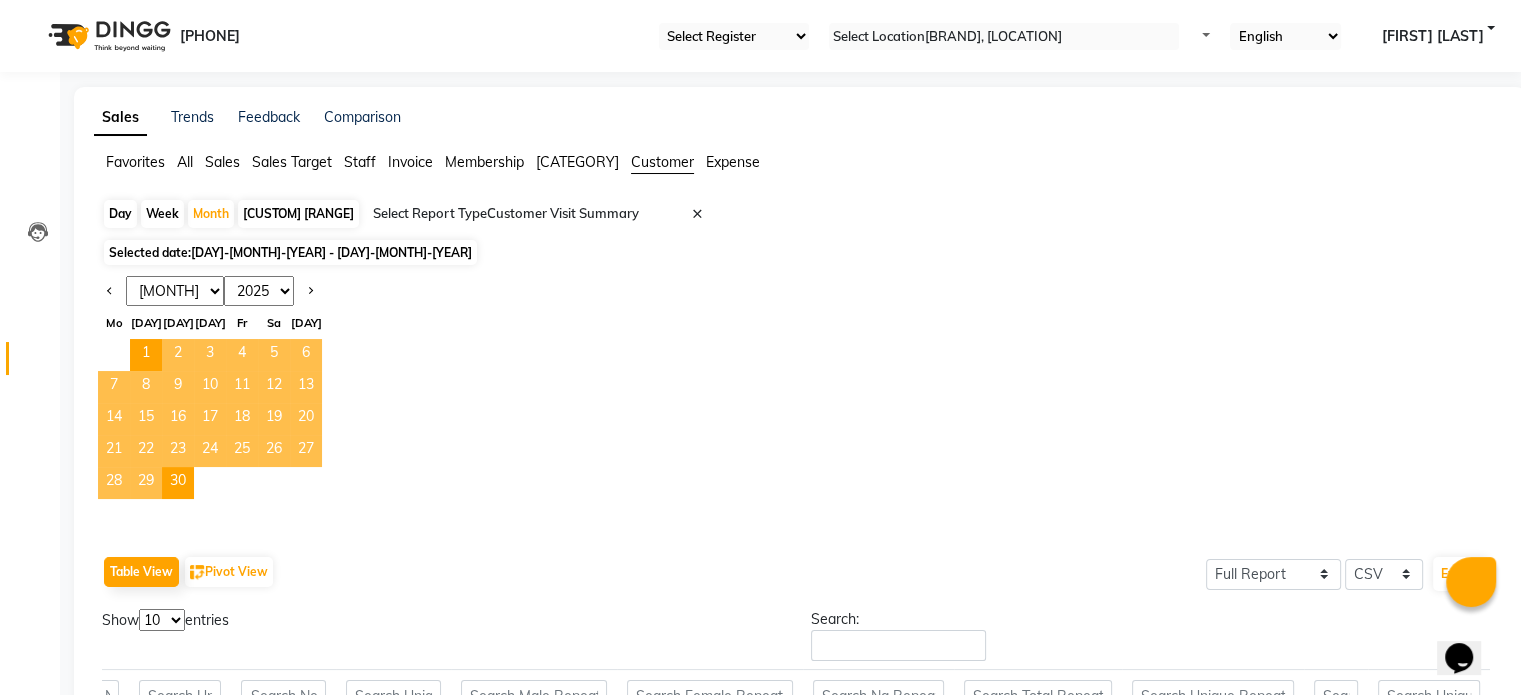 click on "[MONTH] [MONTH] [MONTH] [MONTH] [MONTH] [MONTH] [MONTH] [MONTH] [MONTH] [MONTH] [MONTH] [MONTH]" at bounding box center [175, 291] 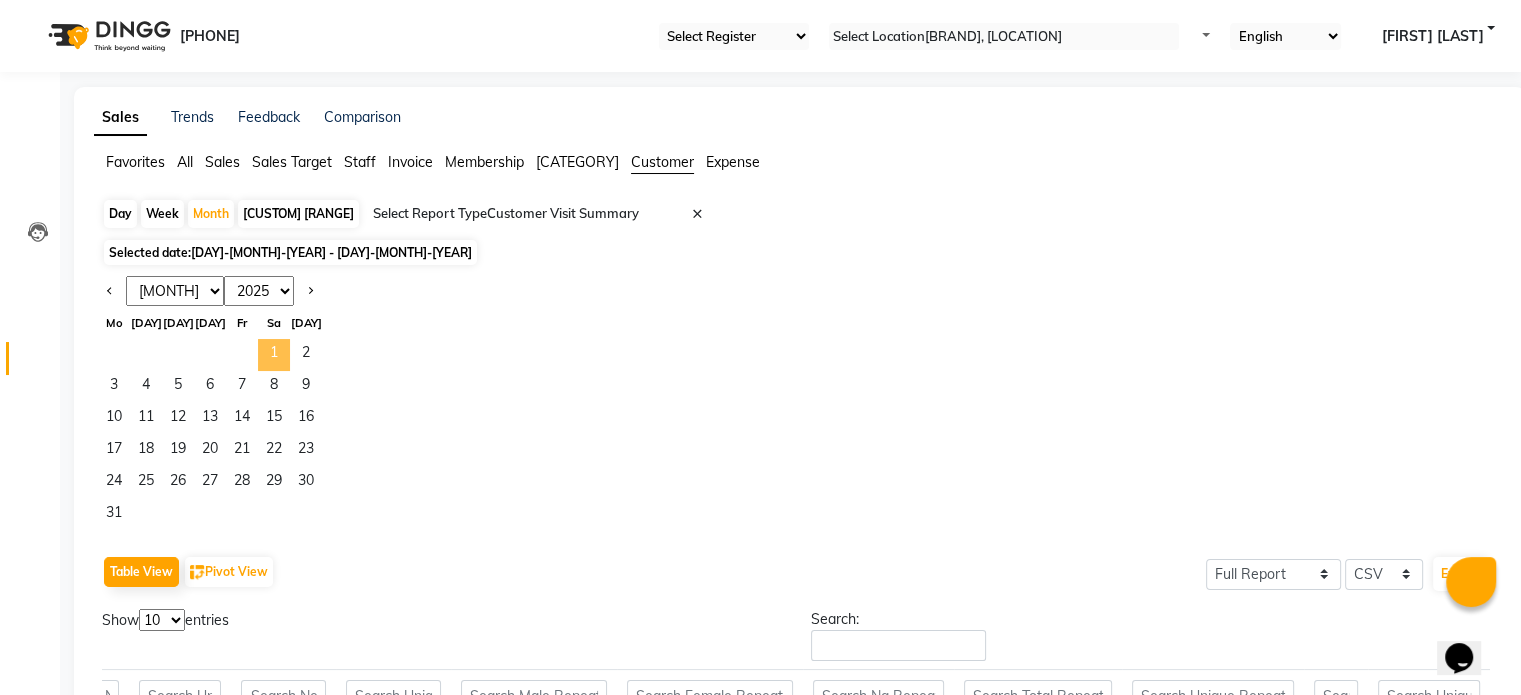 click on "1" at bounding box center (274, 355) 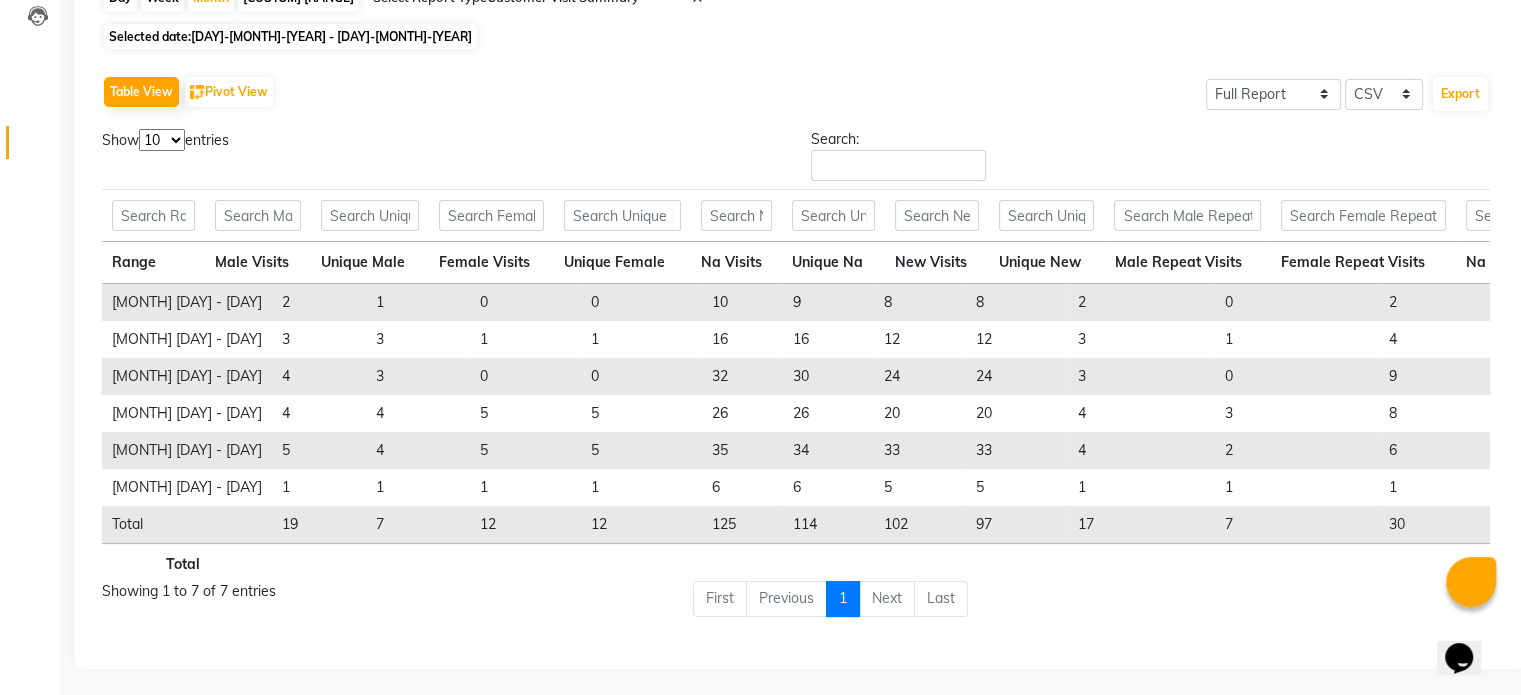 scroll, scrollTop: 229, scrollLeft: 0, axis: vertical 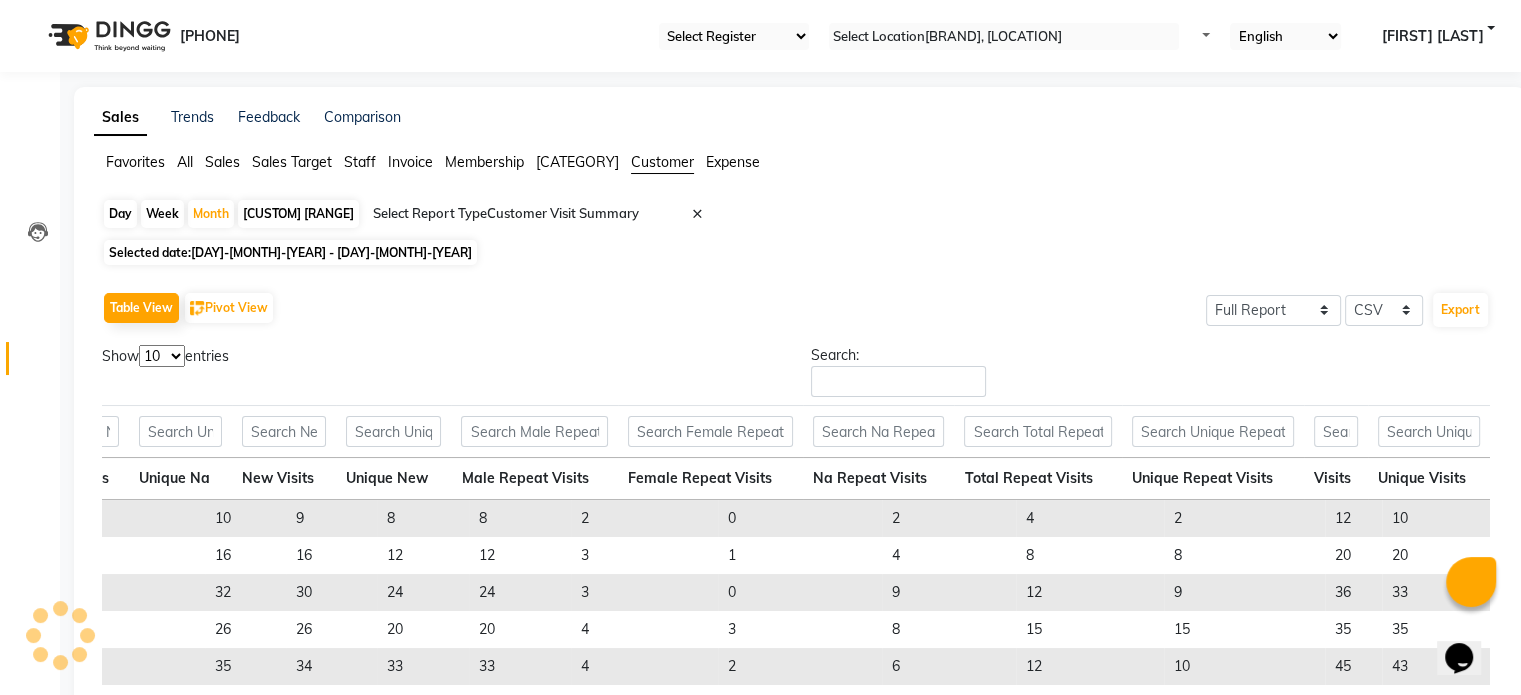 click on "[DAY]-[MONTH]-[YEAR] - [DAY]-[MONTH]-[YEAR]" at bounding box center (331, 252) 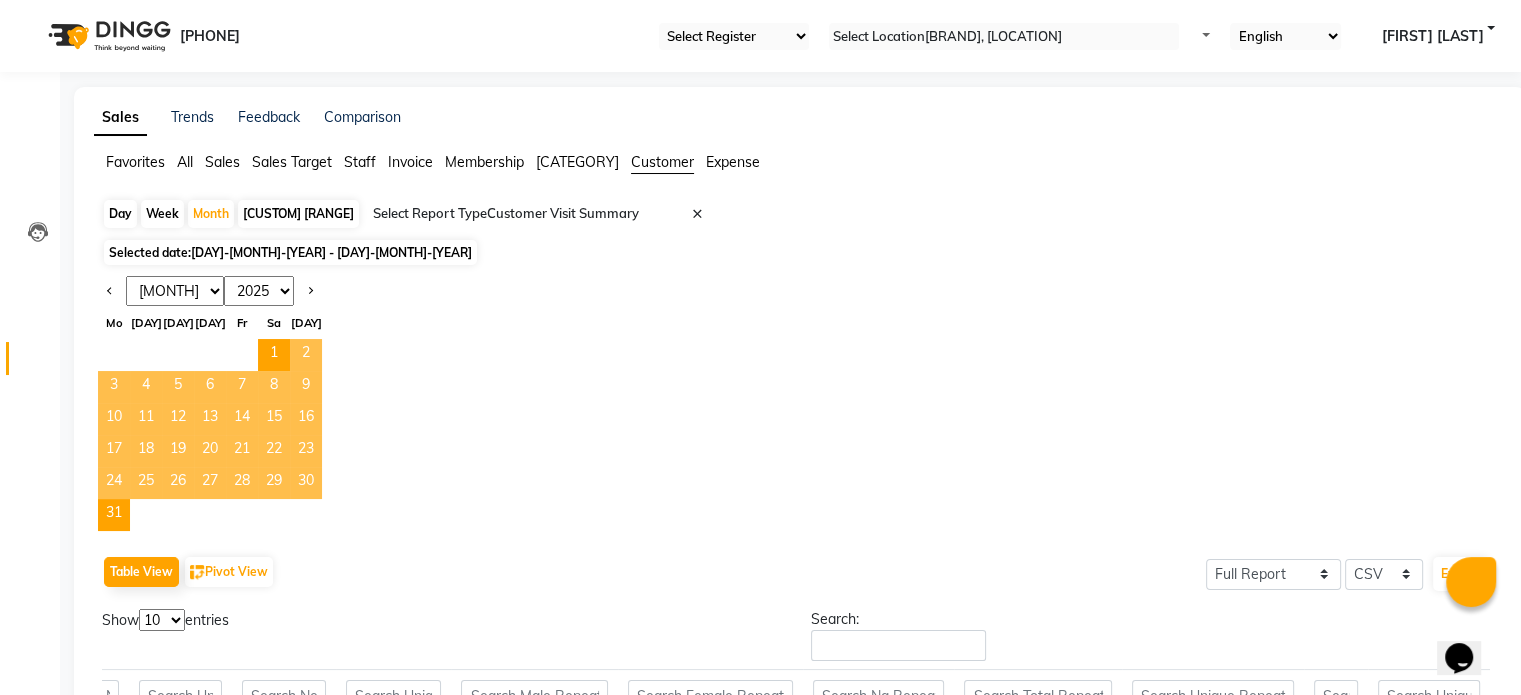 click on "[MONTH] [MONTH] [MONTH] [MONTH] [MONTH] [MONTH] [MONTH] [MONTH] [MONTH] [MONTH] [MONTH] [MONTH]" at bounding box center (175, 291) 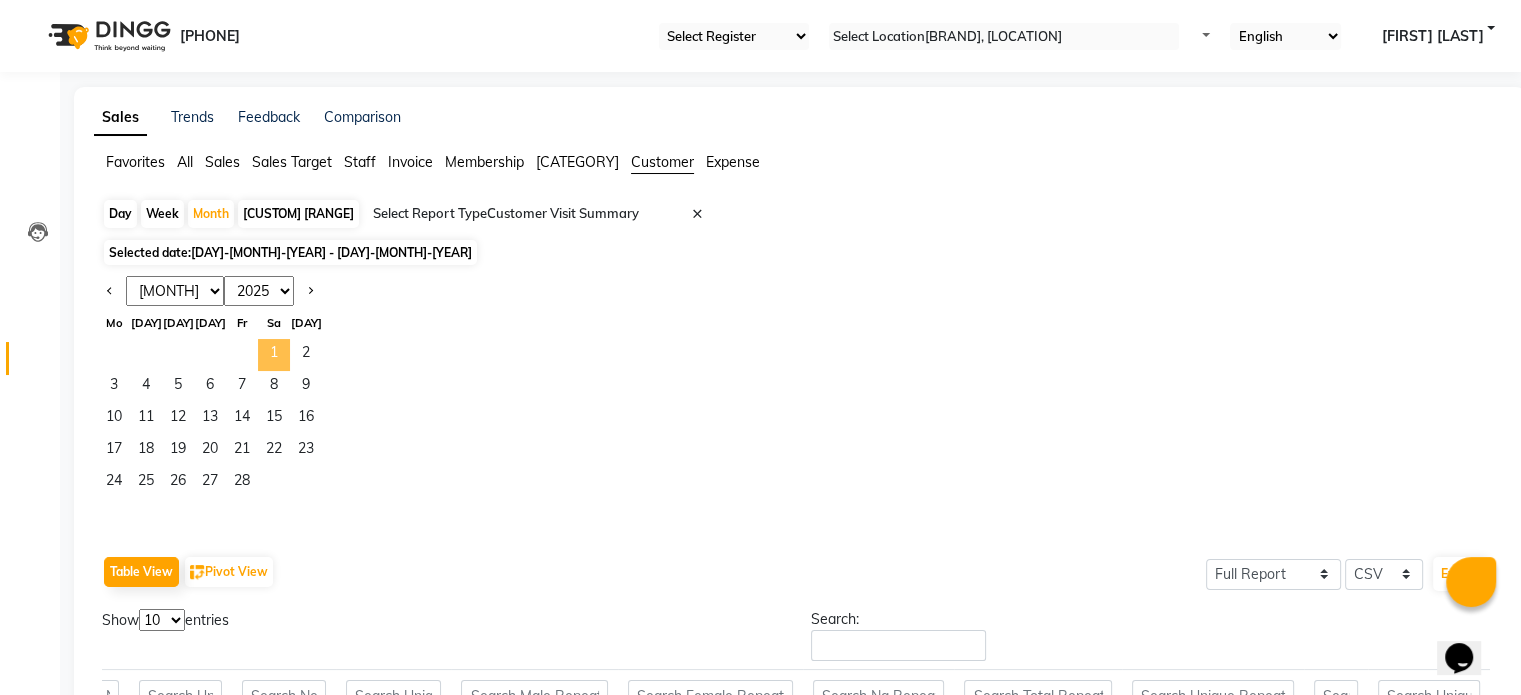 click on "1" at bounding box center [274, 355] 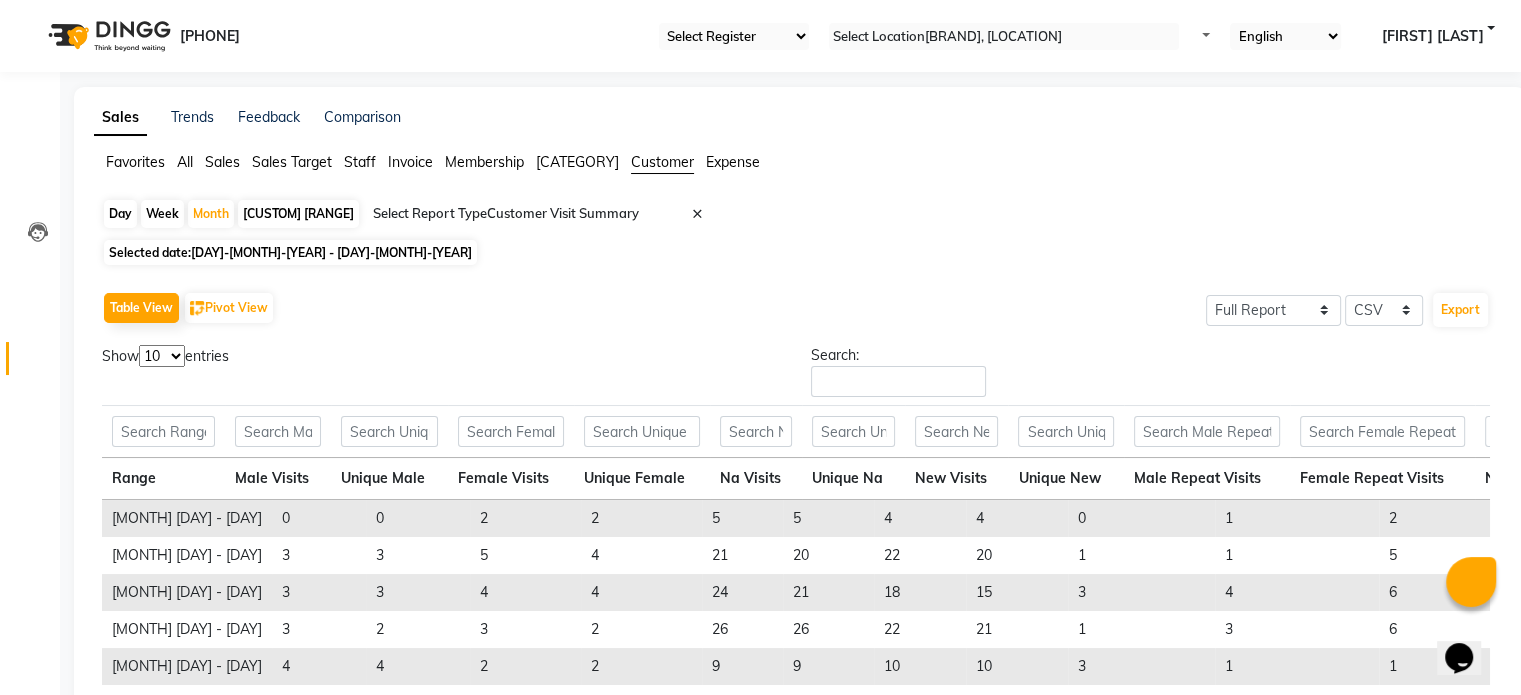 scroll, scrollTop: 192, scrollLeft: 0, axis: vertical 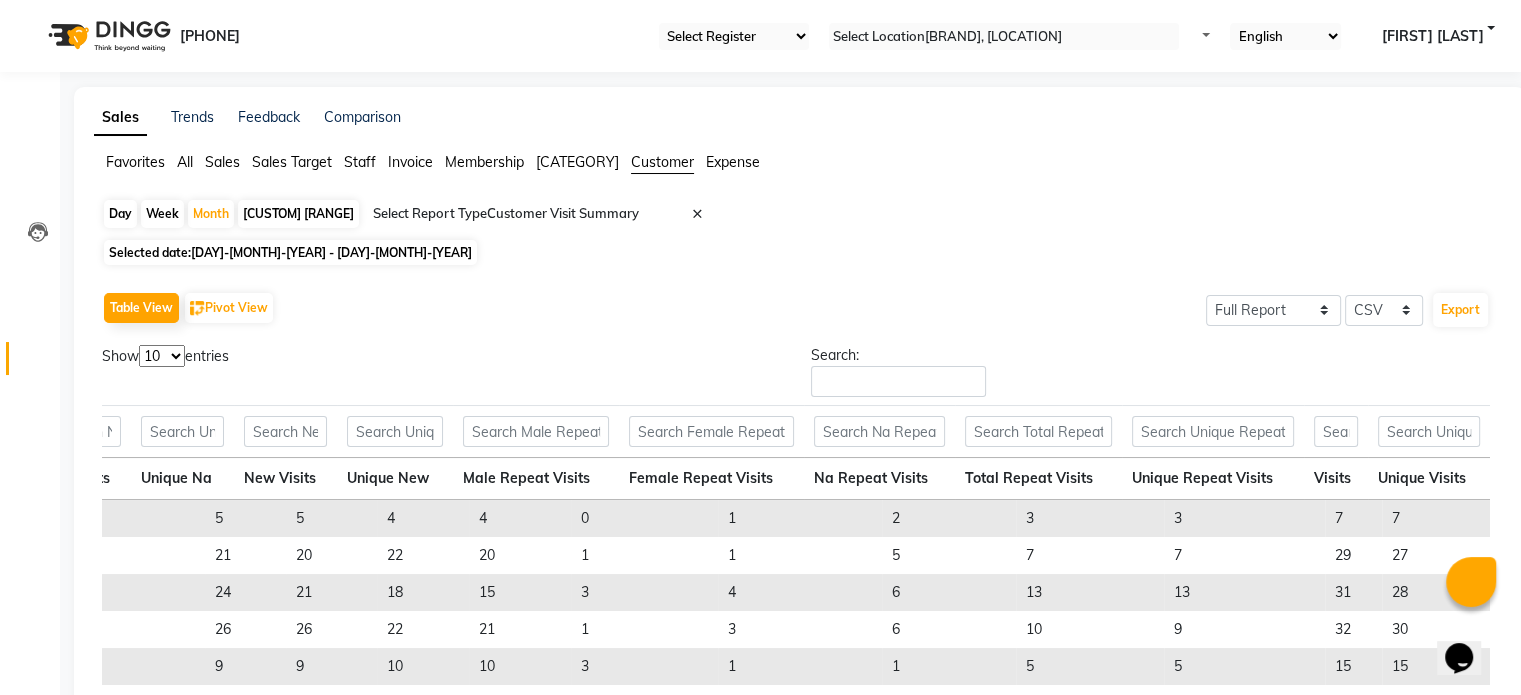 click on "[DAY]-[MONTH]-[YEAR] - [DAY]-[MONTH]-[YEAR]" at bounding box center (331, 252) 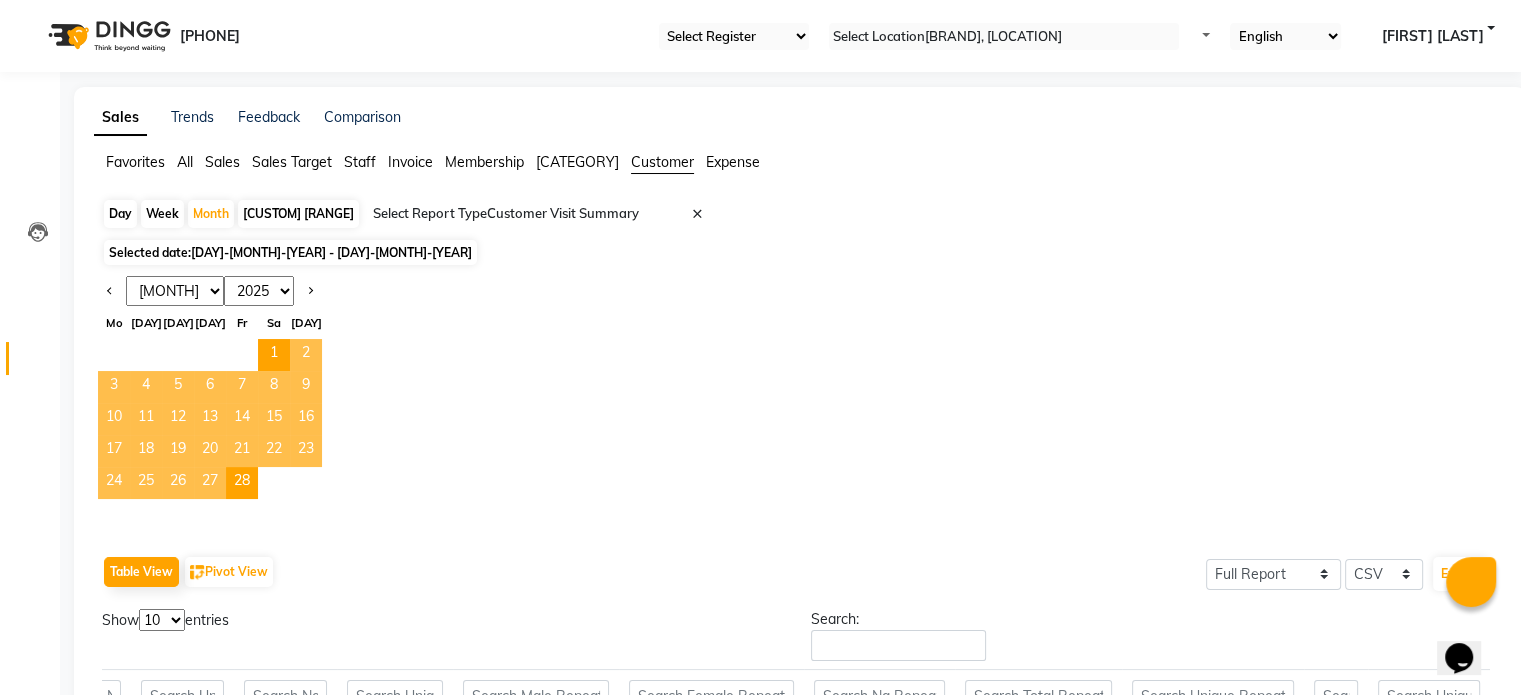 click on "[MONTH] [MONTH] [MONTH] [MONTH] [MONTH] [MONTH] [MONTH] [MONTH] [MONTH] [MONTH] [MONTH] [MONTH]" at bounding box center (175, 291) 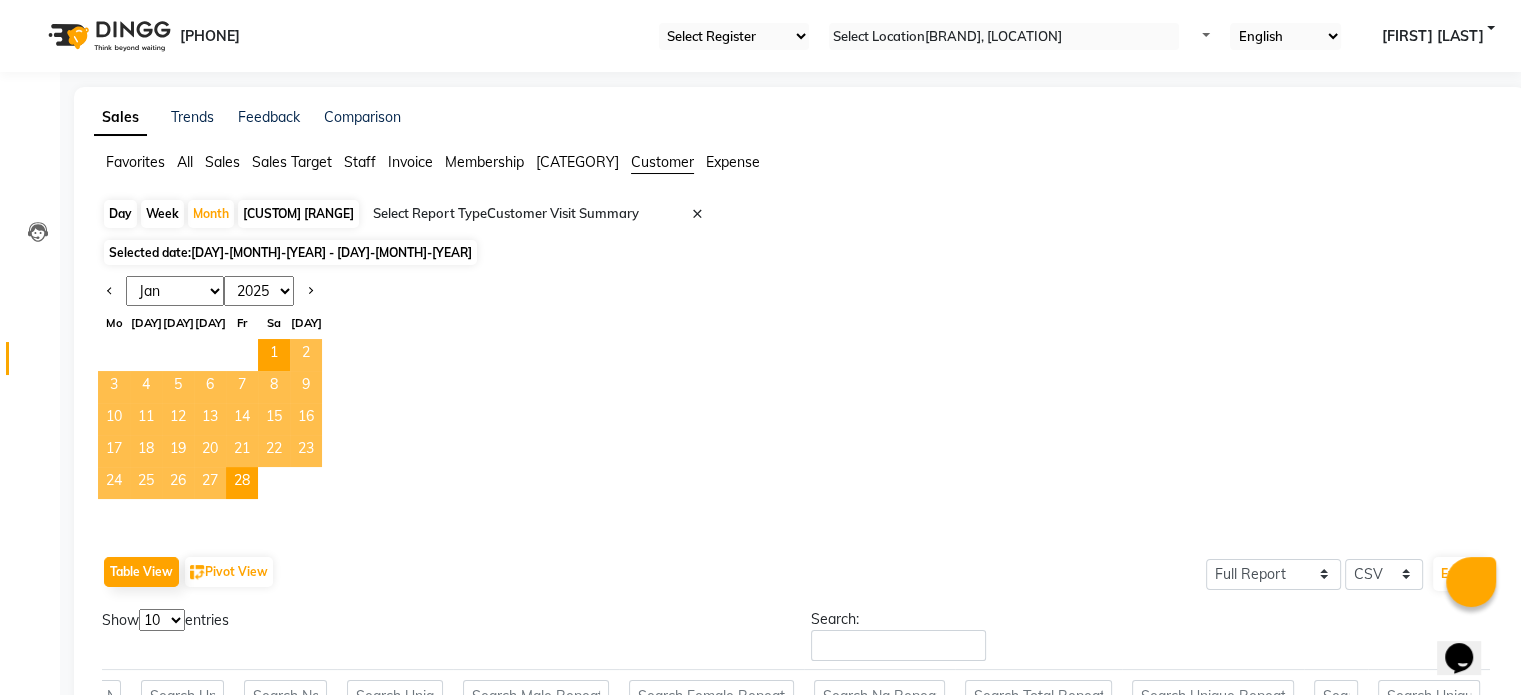click on "[MONTH] [MONTH] [MONTH] [MONTH] [MONTH] [MONTH] [MONTH] [MONTH] [MONTH] [MONTH] [MONTH] [MONTH]" at bounding box center (175, 291) 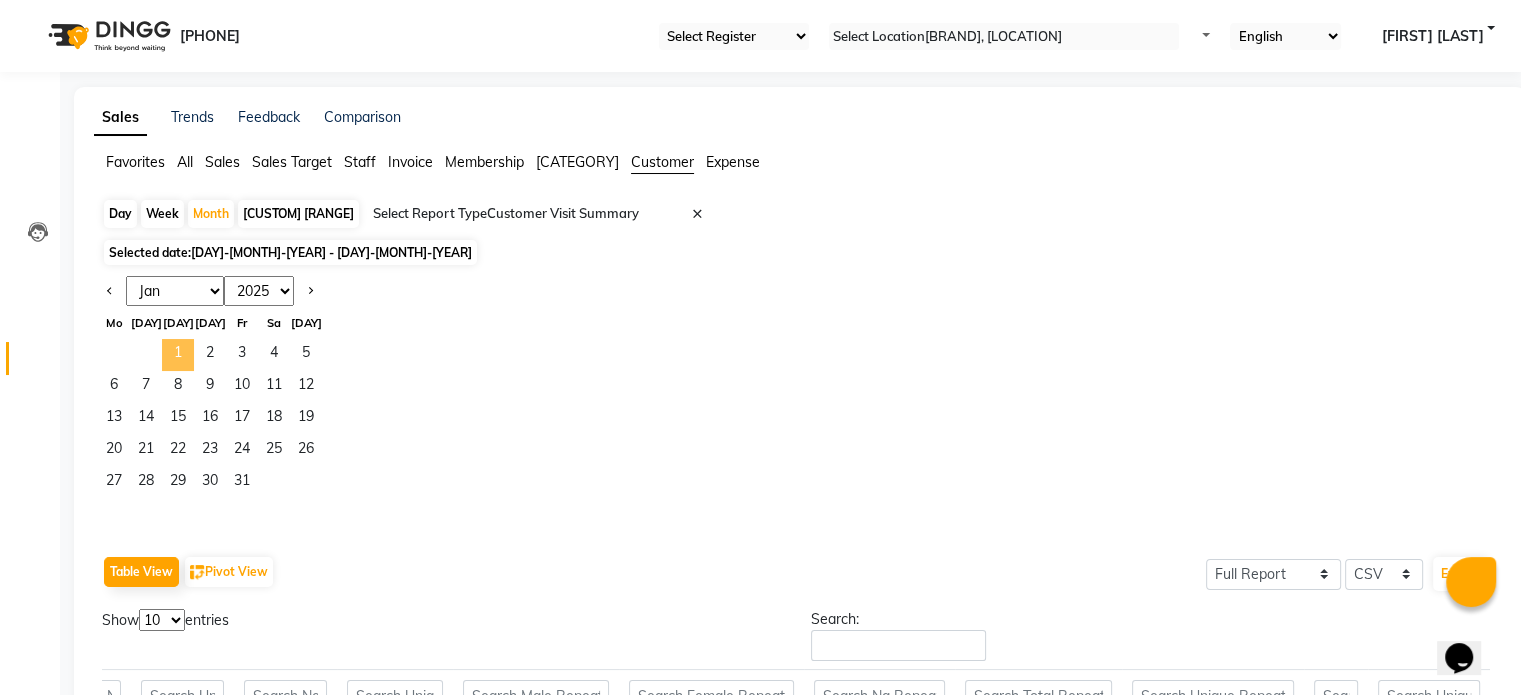 click on "1" at bounding box center (178, 355) 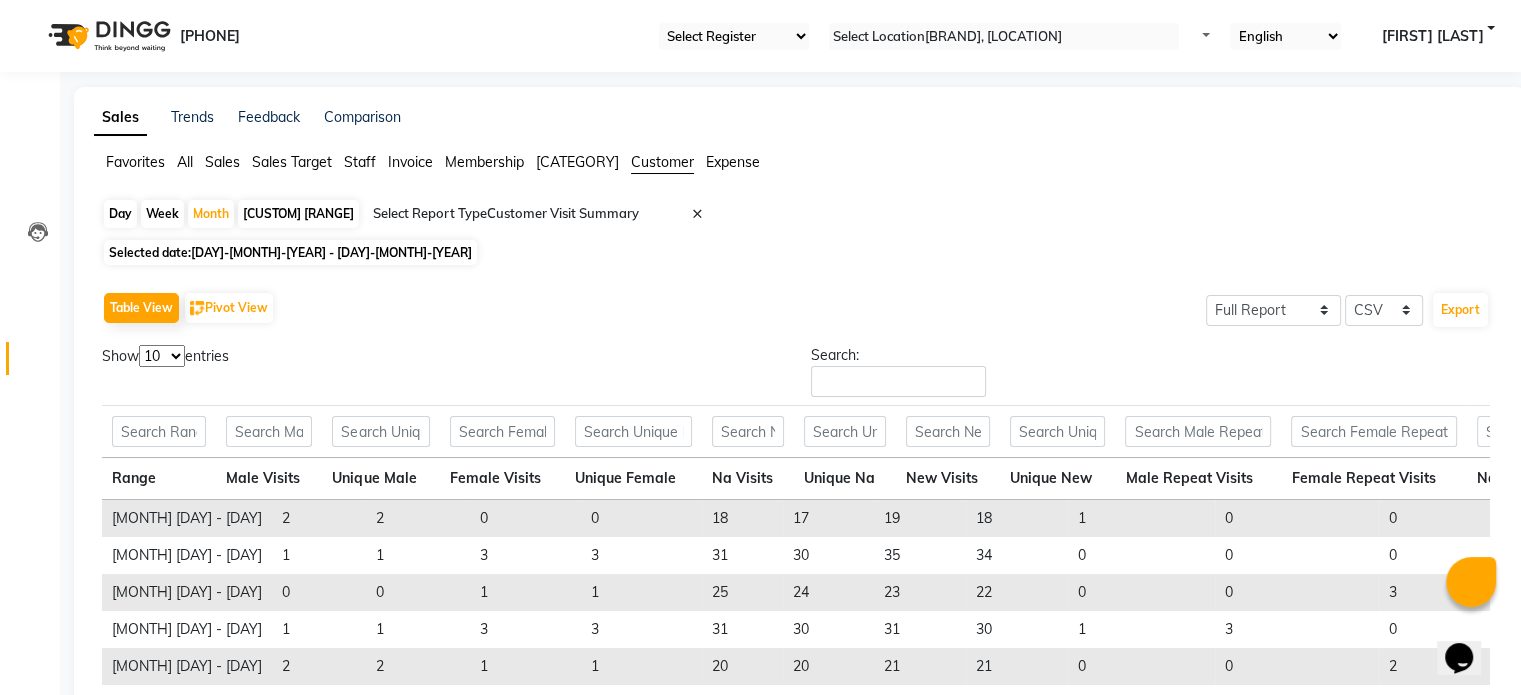 scroll, scrollTop: 192, scrollLeft: 0, axis: vertical 